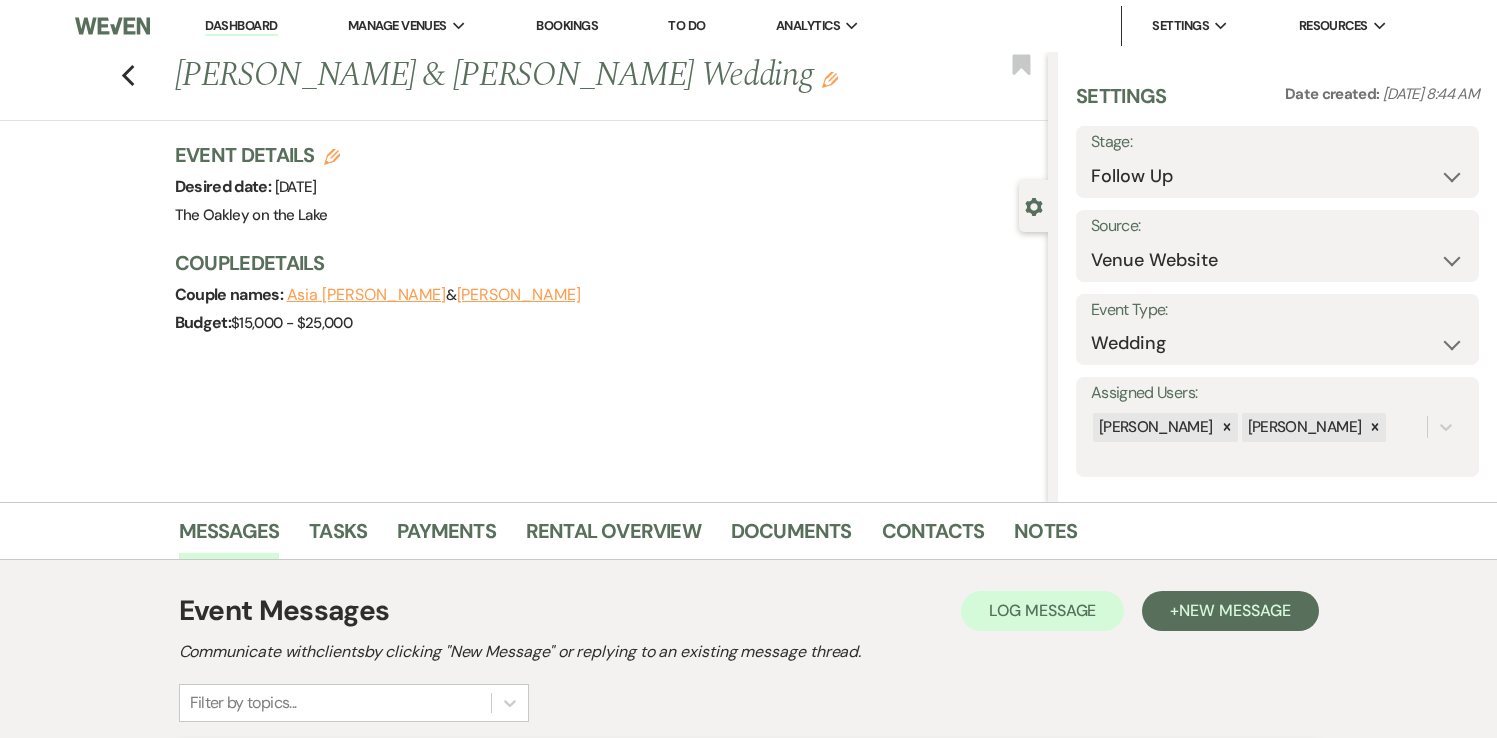 select on "9" 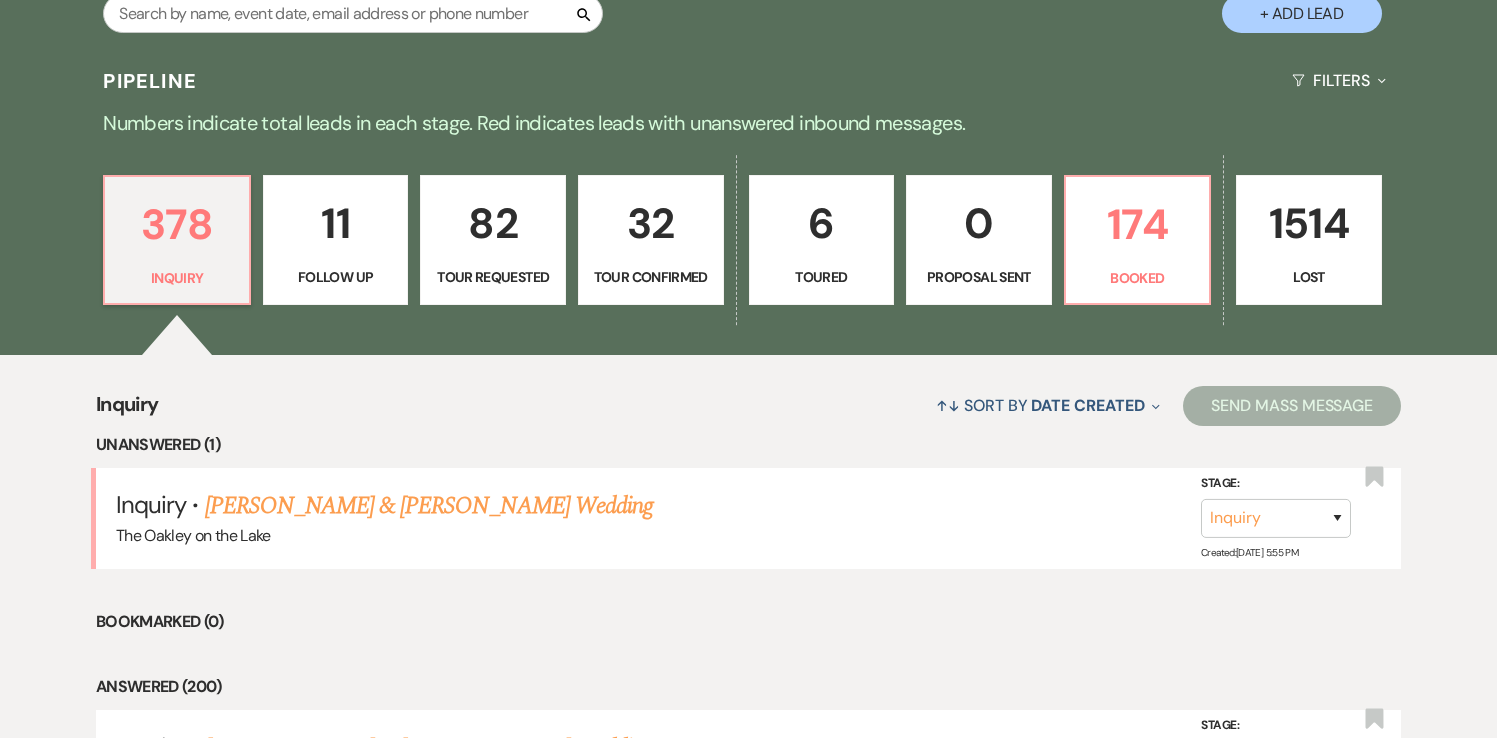 scroll, scrollTop: 428, scrollLeft: 0, axis: vertical 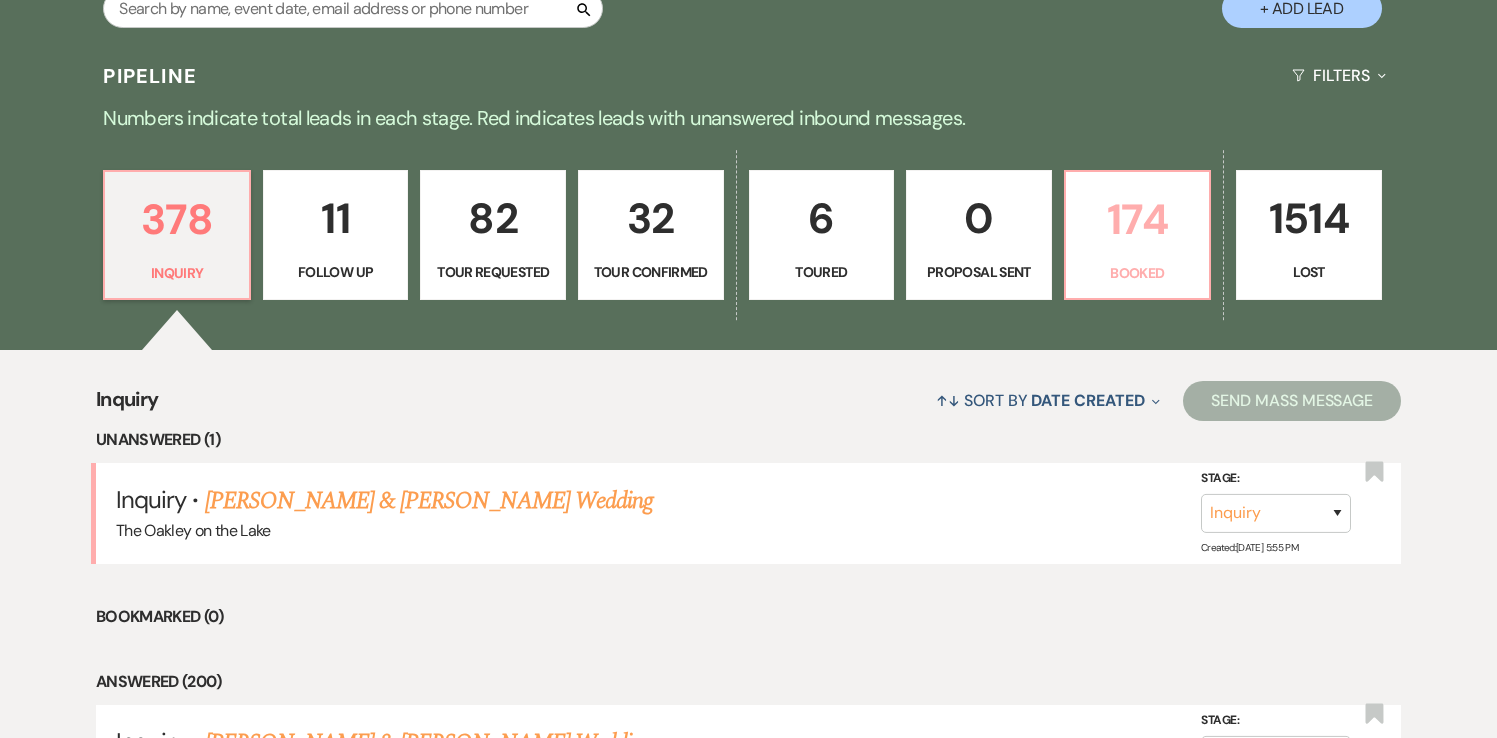 click on "Booked" at bounding box center (1138, 273) 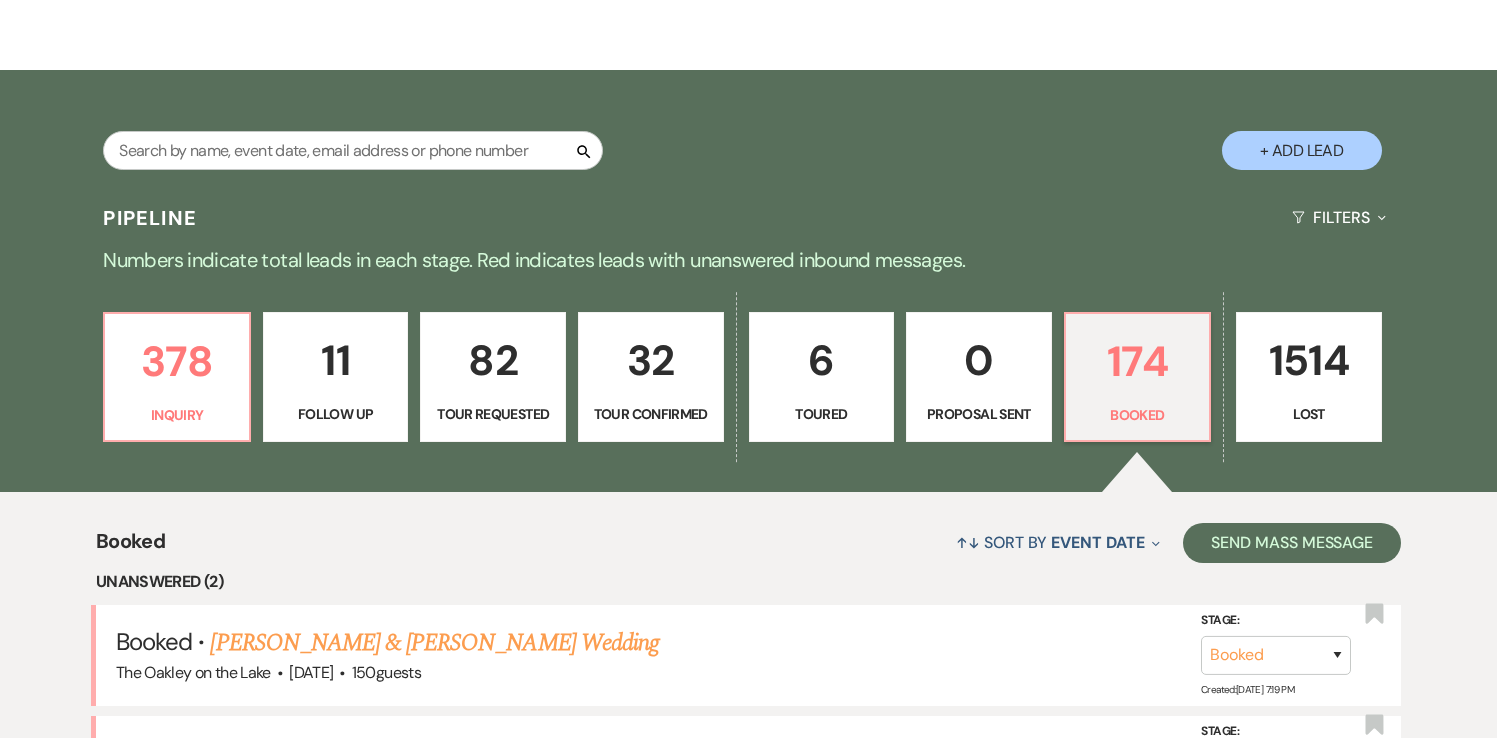 scroll, scrollTop: 428, scrollLeft: 0, axis: vertical 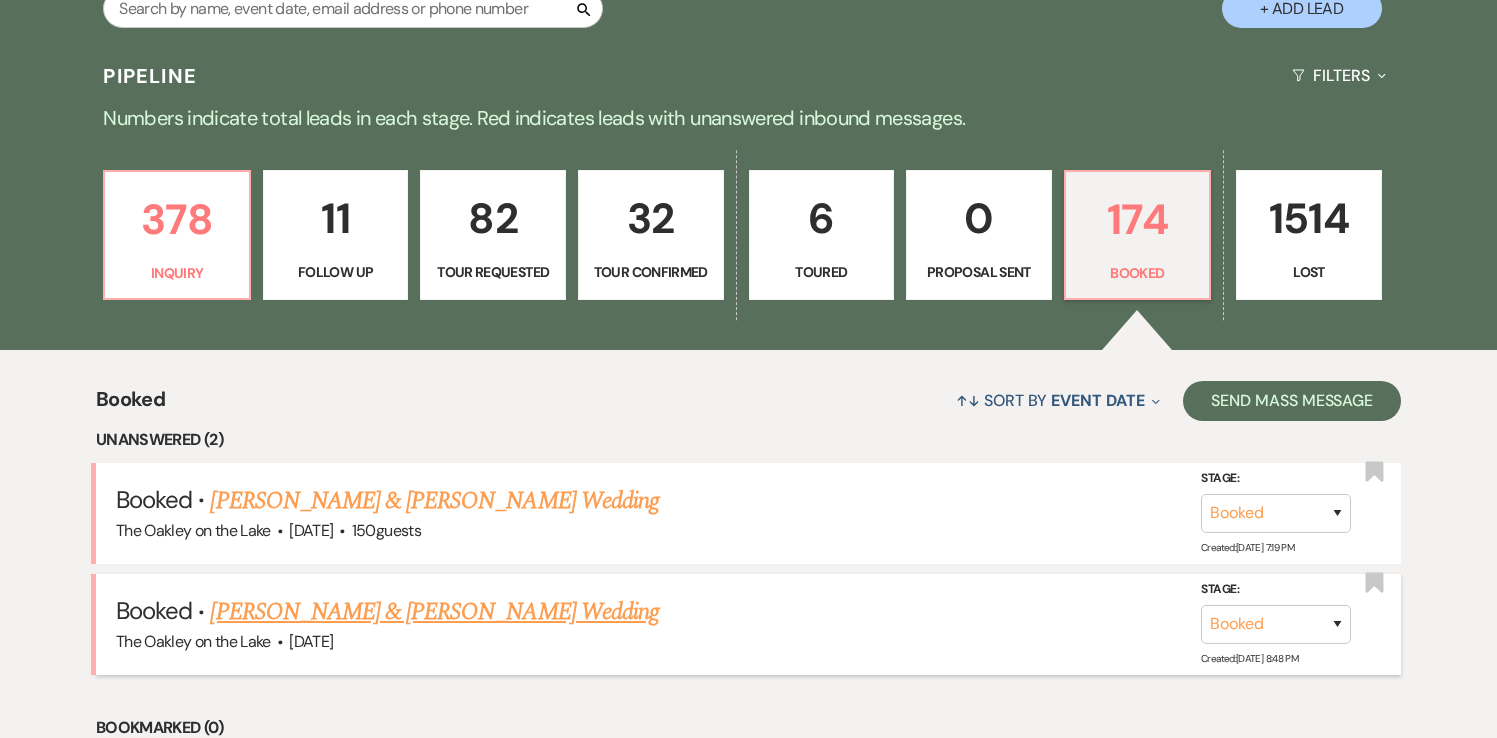 click on "[PERSON_NAME] & [PERSON_NAME] Wedding" at bounding box center [434, 612] 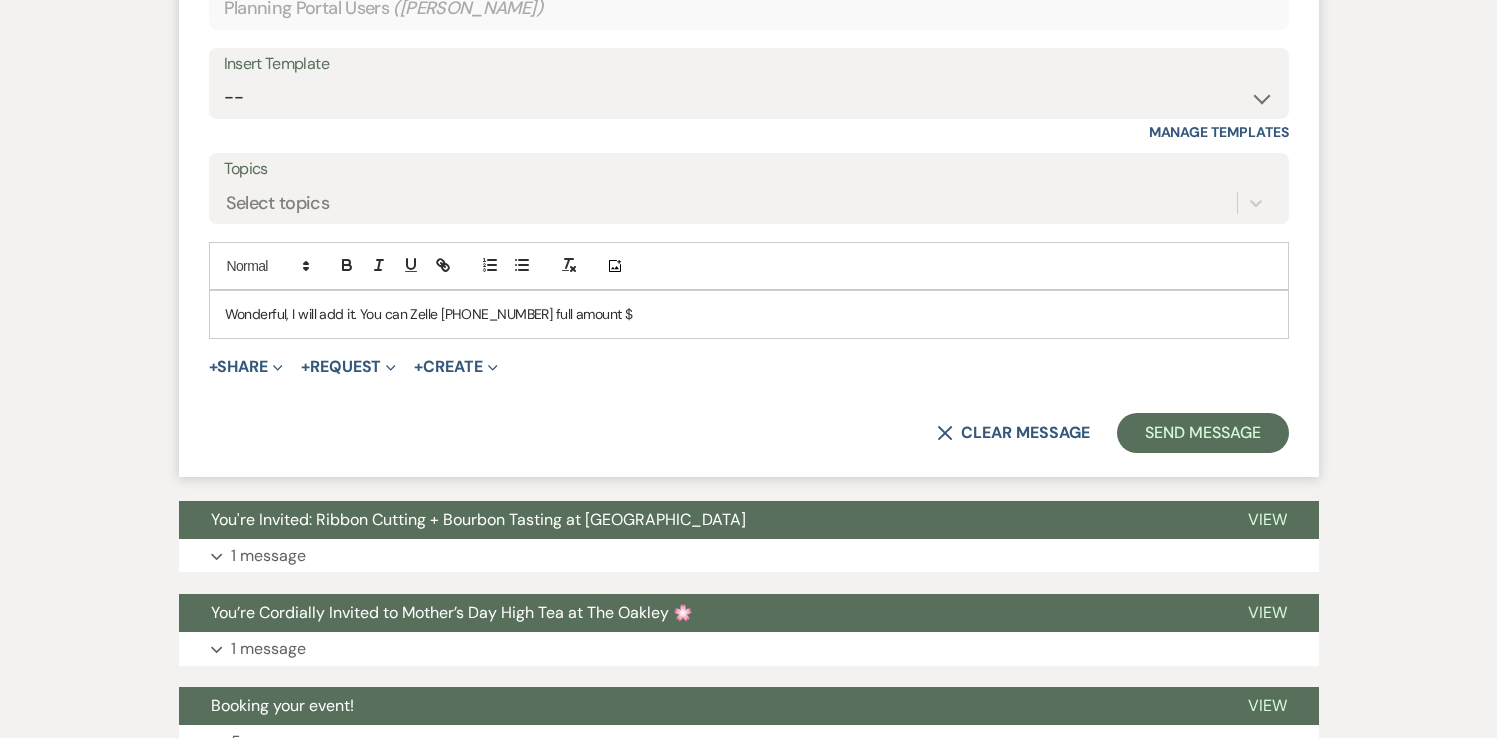 scroll, scrollTop: 3738, scrollLeft: 0, axis: vertical 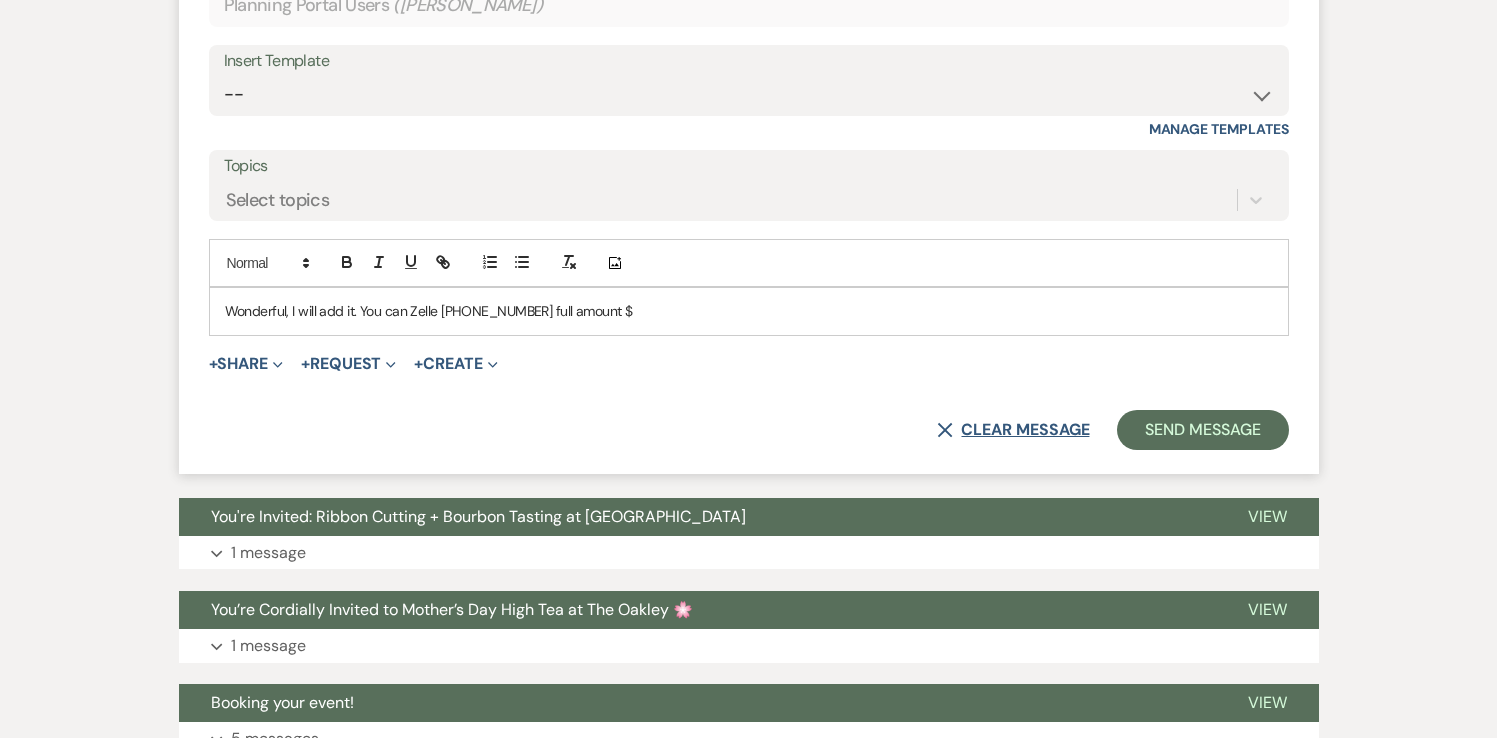 click on "X  Clear message" at bounding box center [1013, 430] 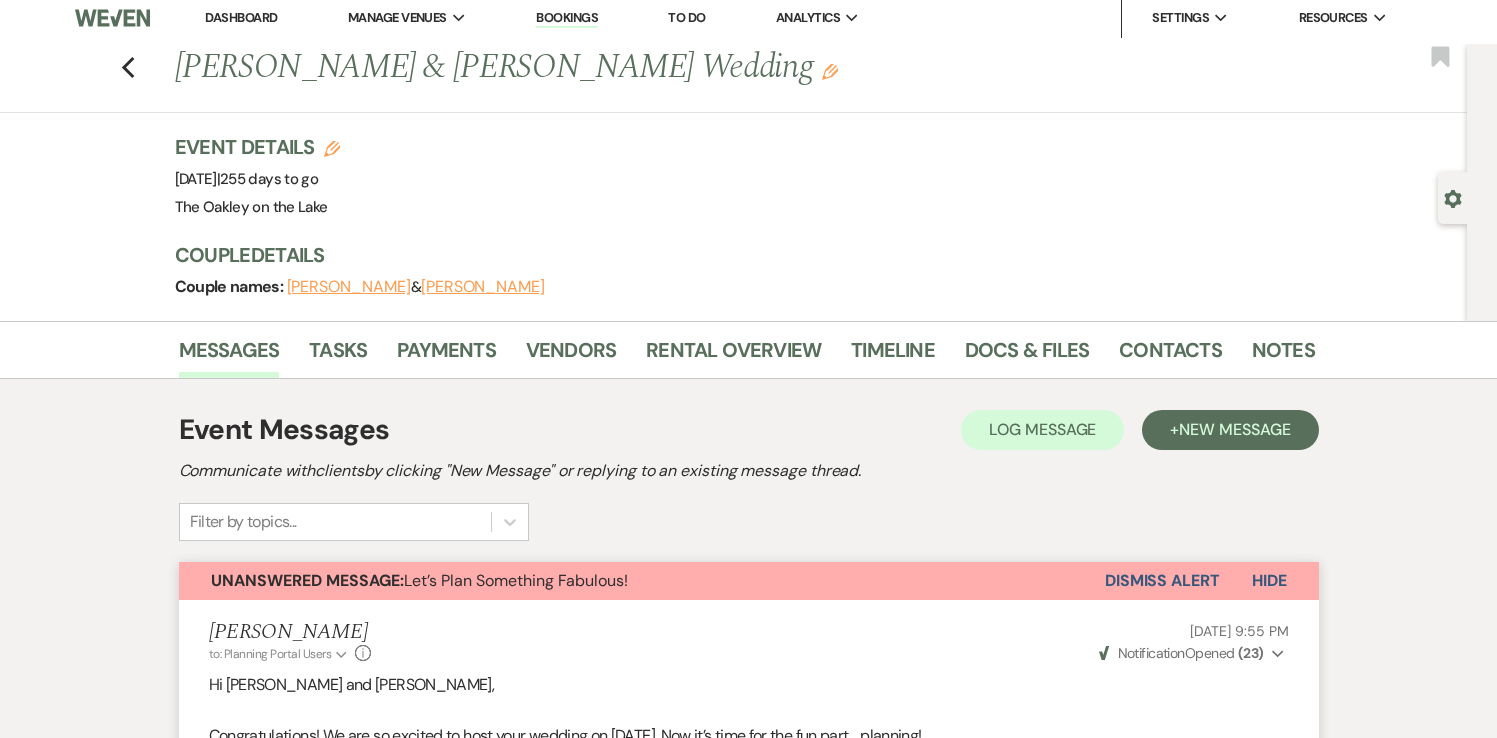 scroll, scrollTop: 7, scrollLeft: 0, axis: vertical 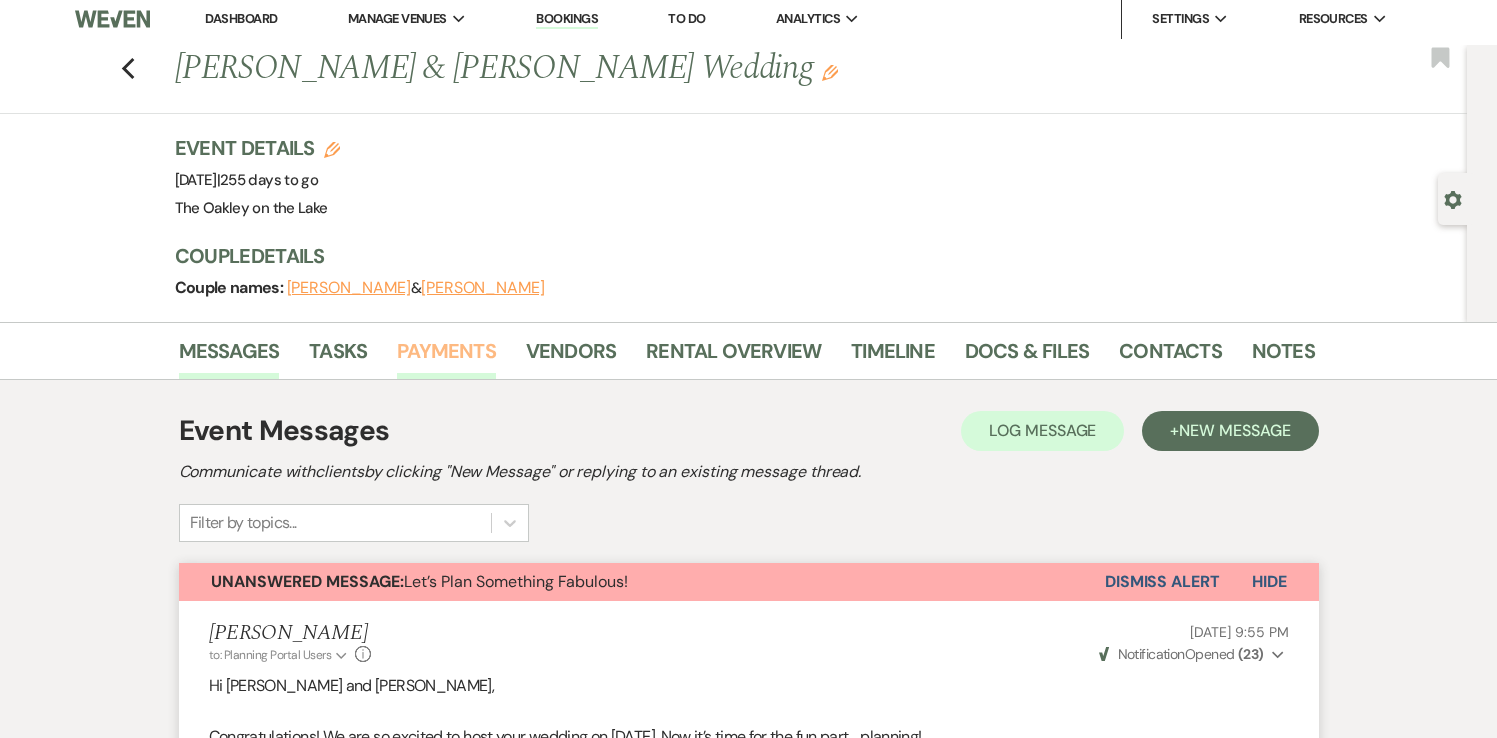 click on "Payments" at bounding box center (446, 357) 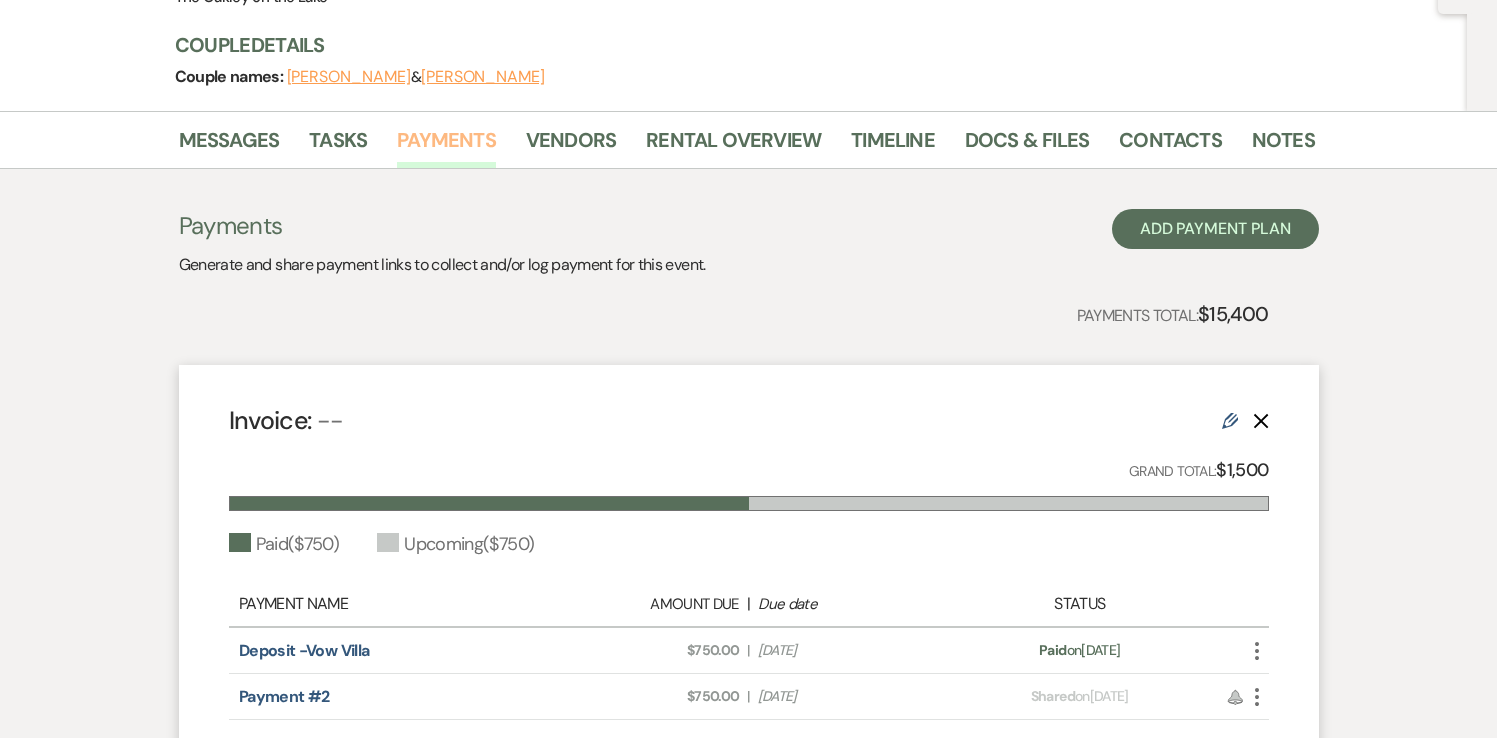 scroll, scrollTop: 0, scrollLeft: 0, axis: both 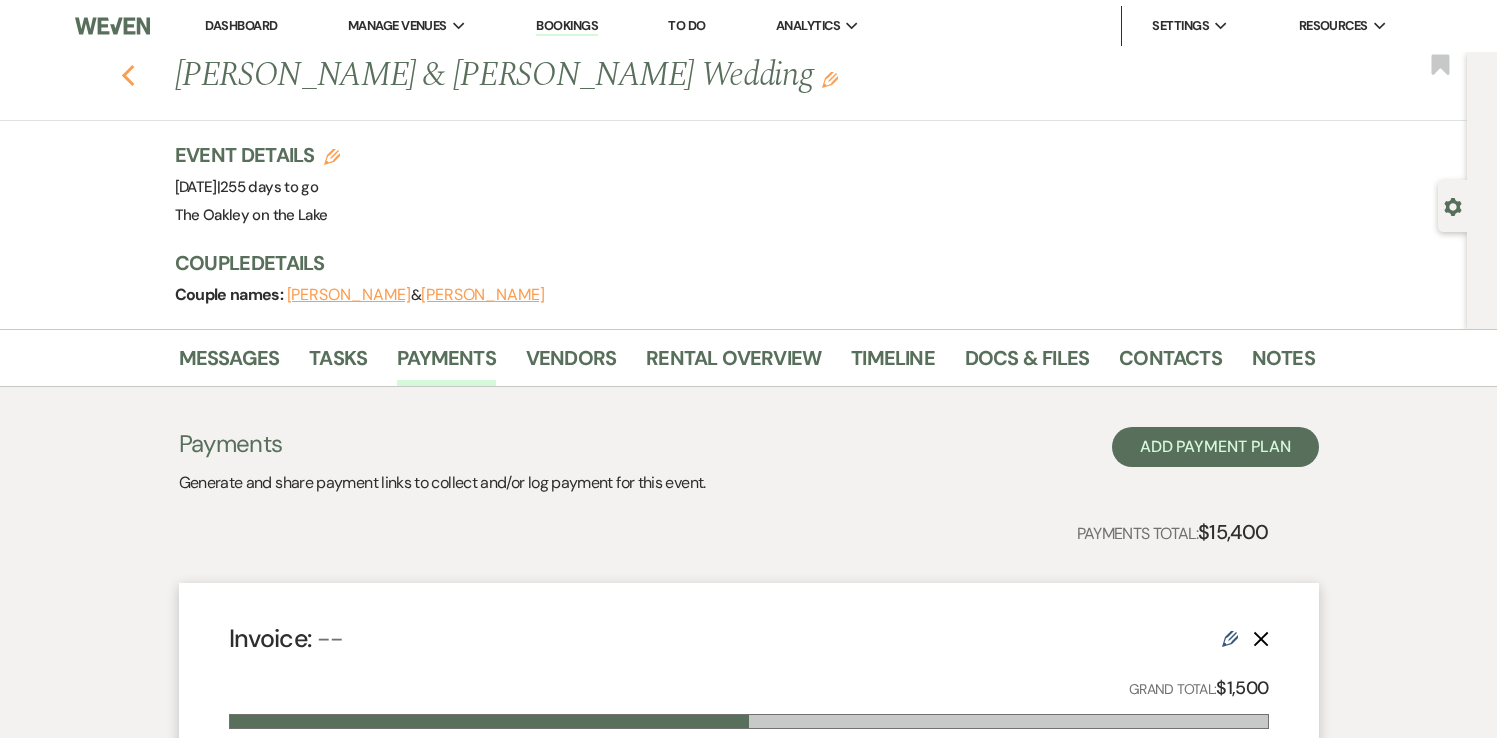 click on "Previous" 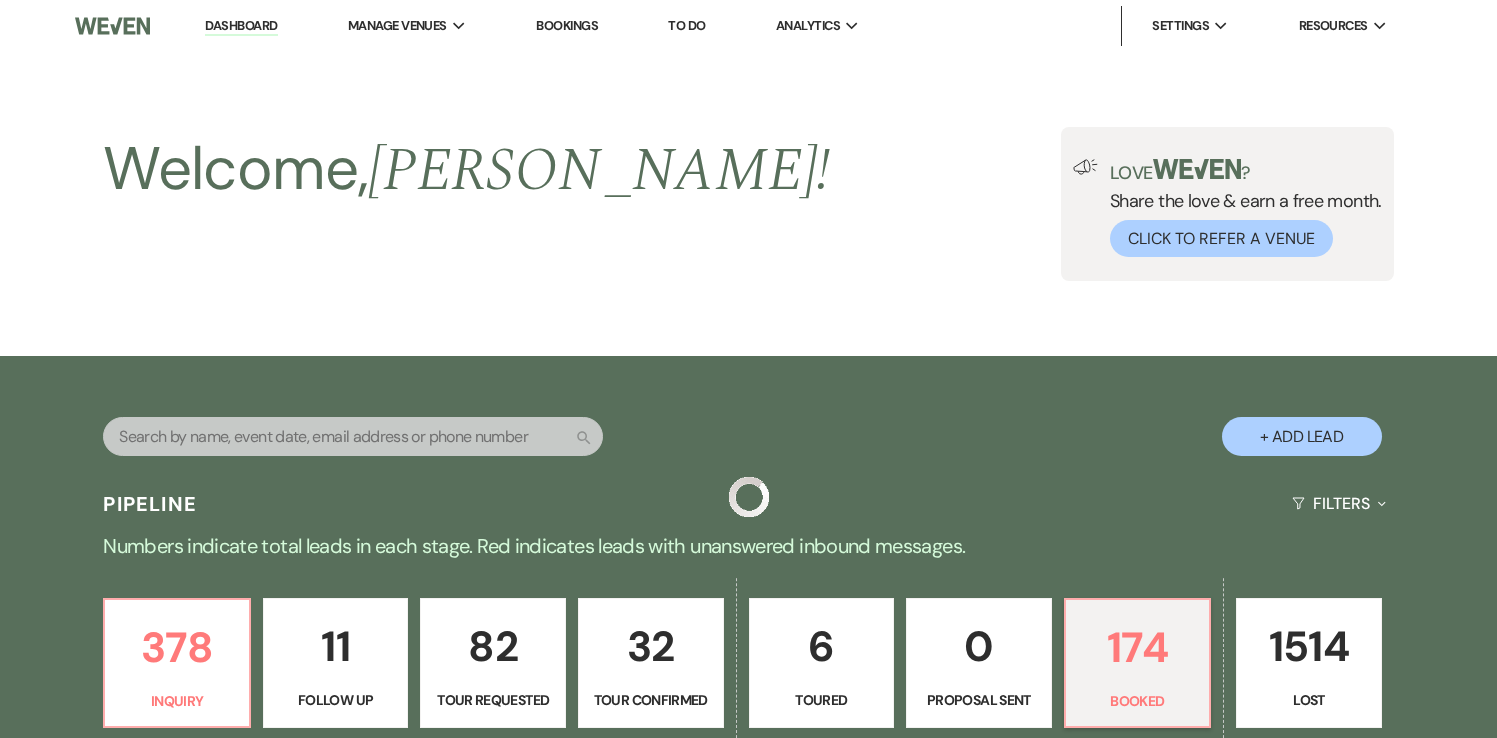 scroll, scrollTop: 428, scrollLeft: 0, axis: vertical 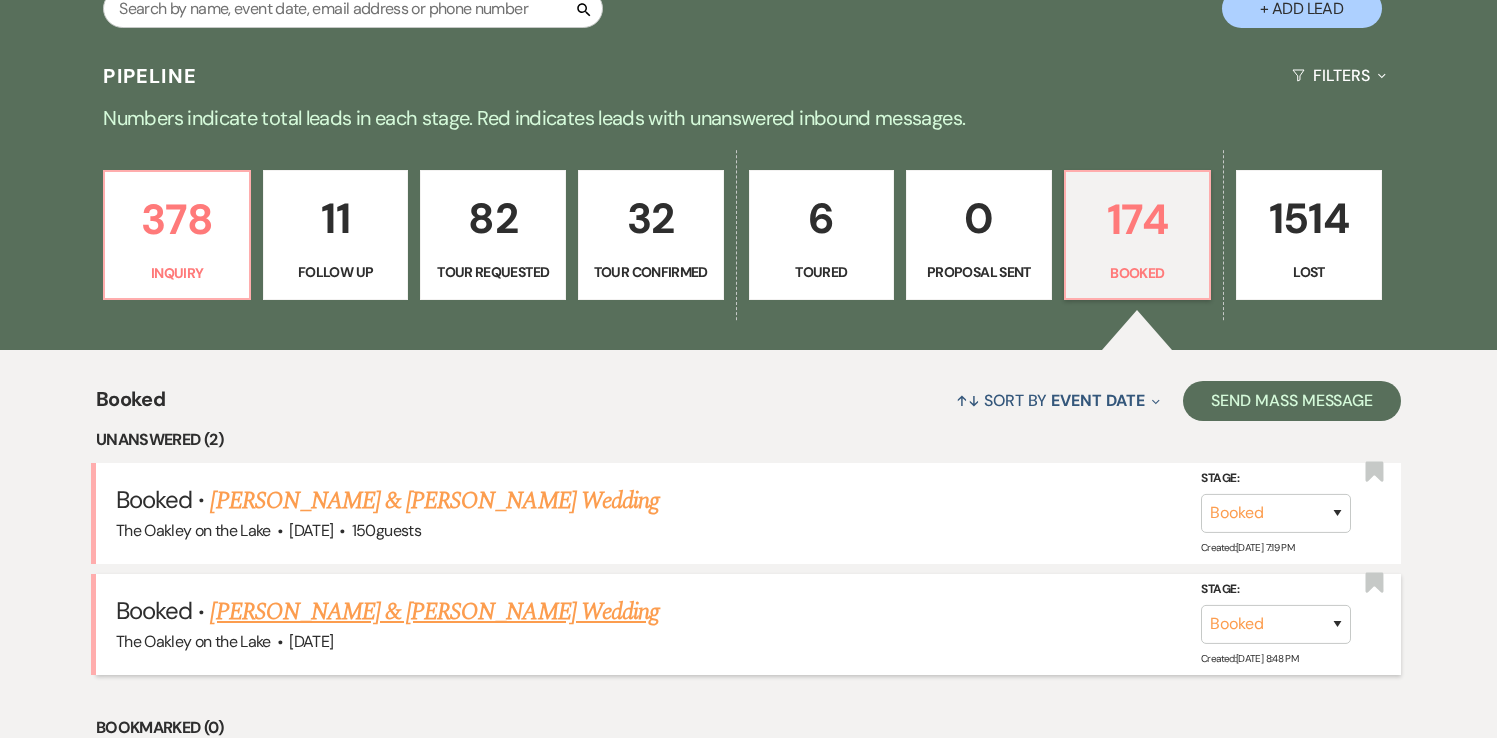click on "[PERSON_NAME] & [PERSON_NAME] Wedding" at bounding box center [434, 612] 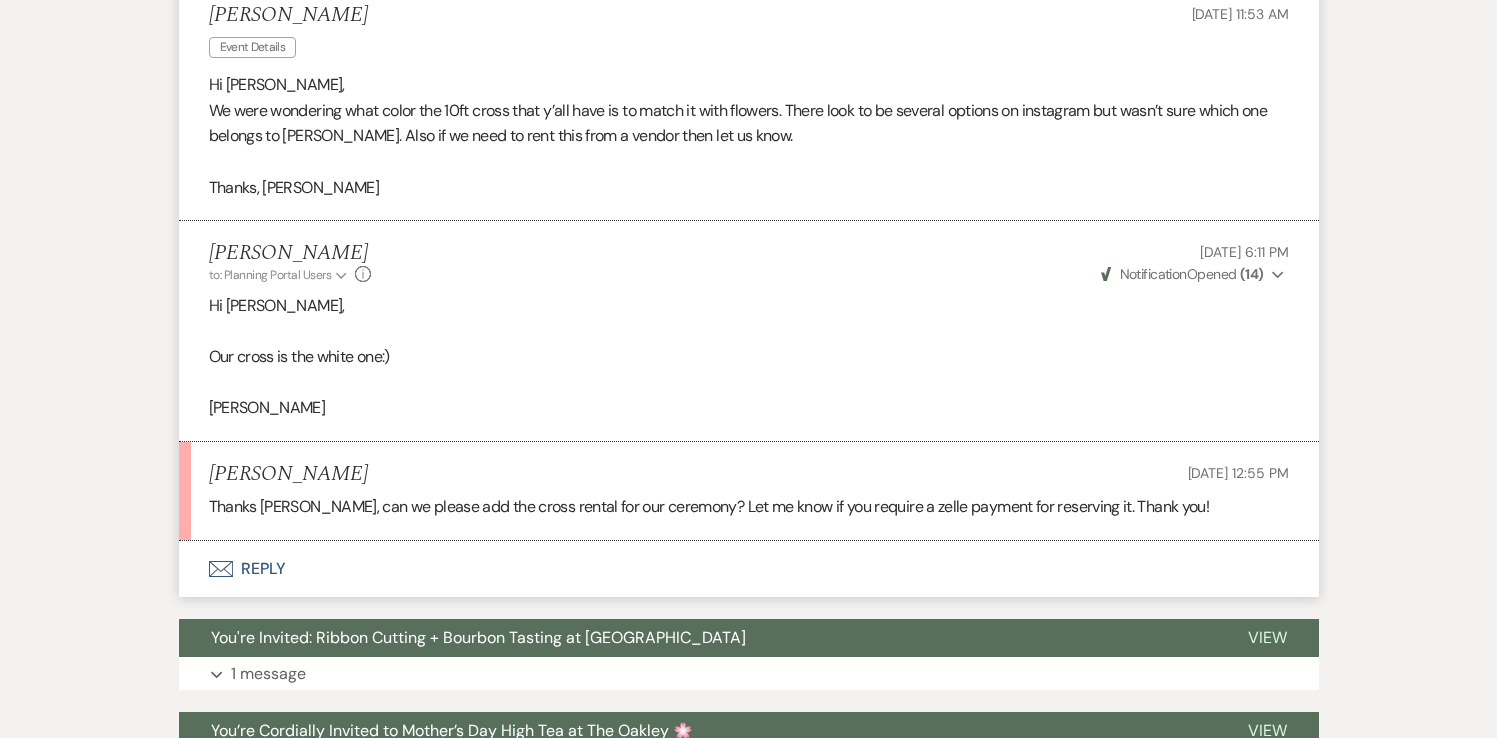 scroll, scrollTop: 3376, scrollLeft: 0, axis: vertical 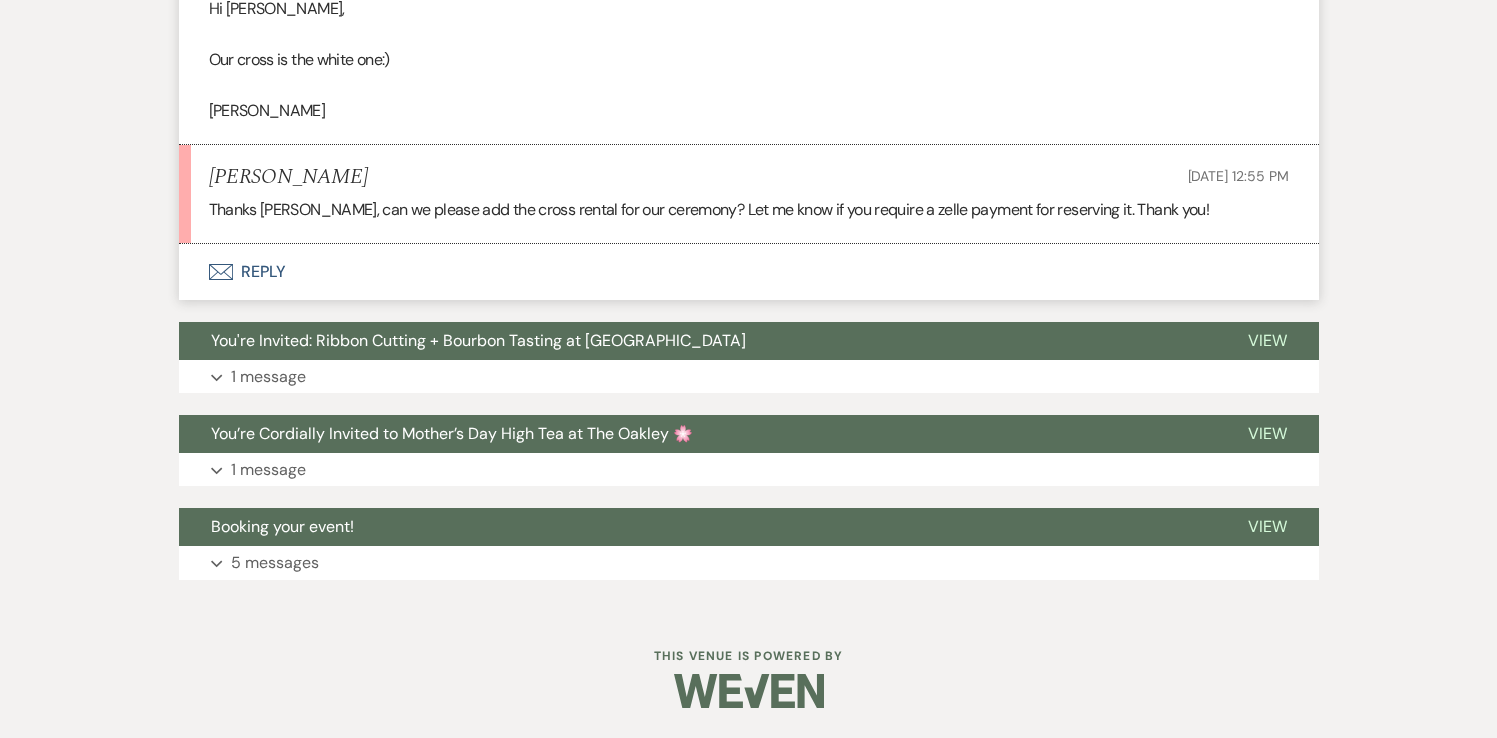 click on "Envelope Reply" at bounding box center (749, 272) 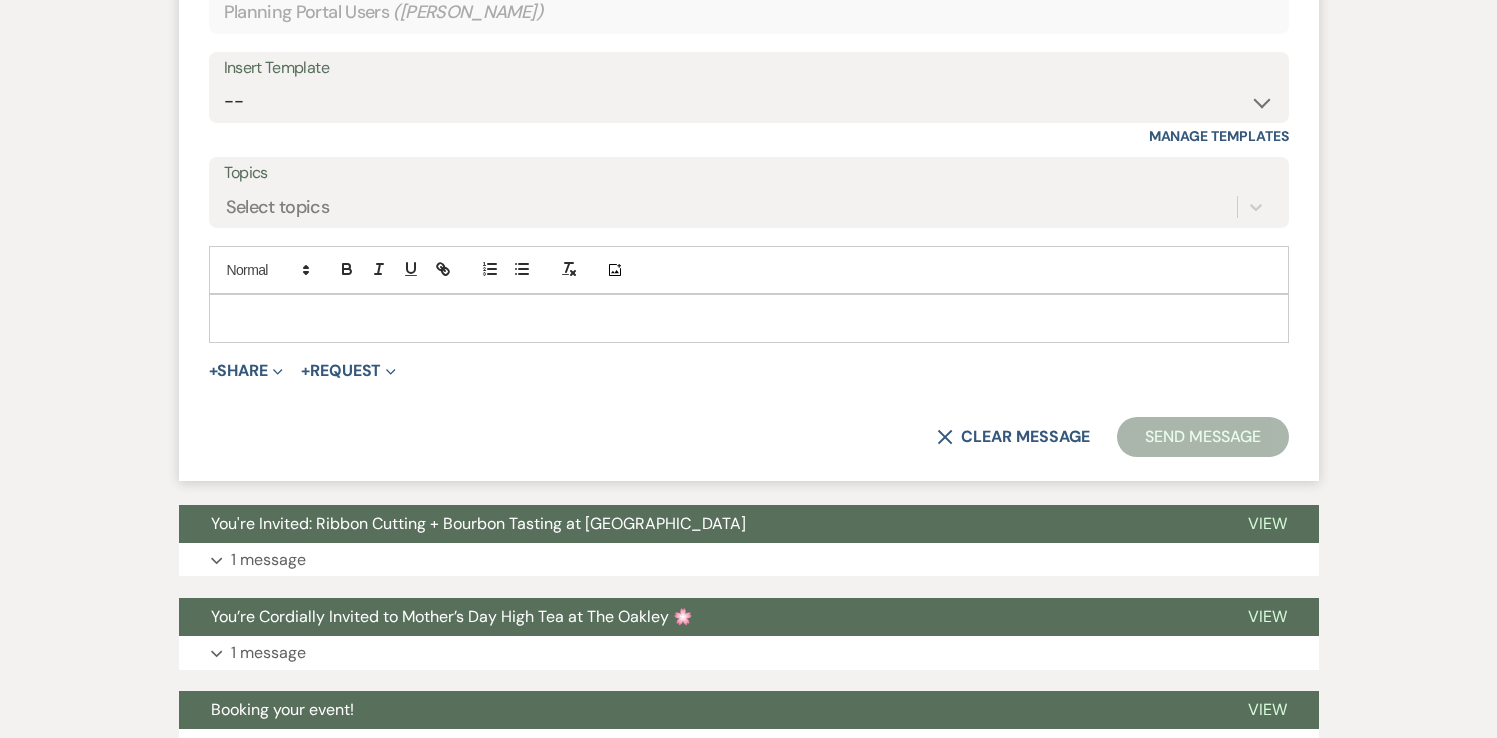 scroll, scrollTop: 3914, scrollLeft: 0, axis: vertical 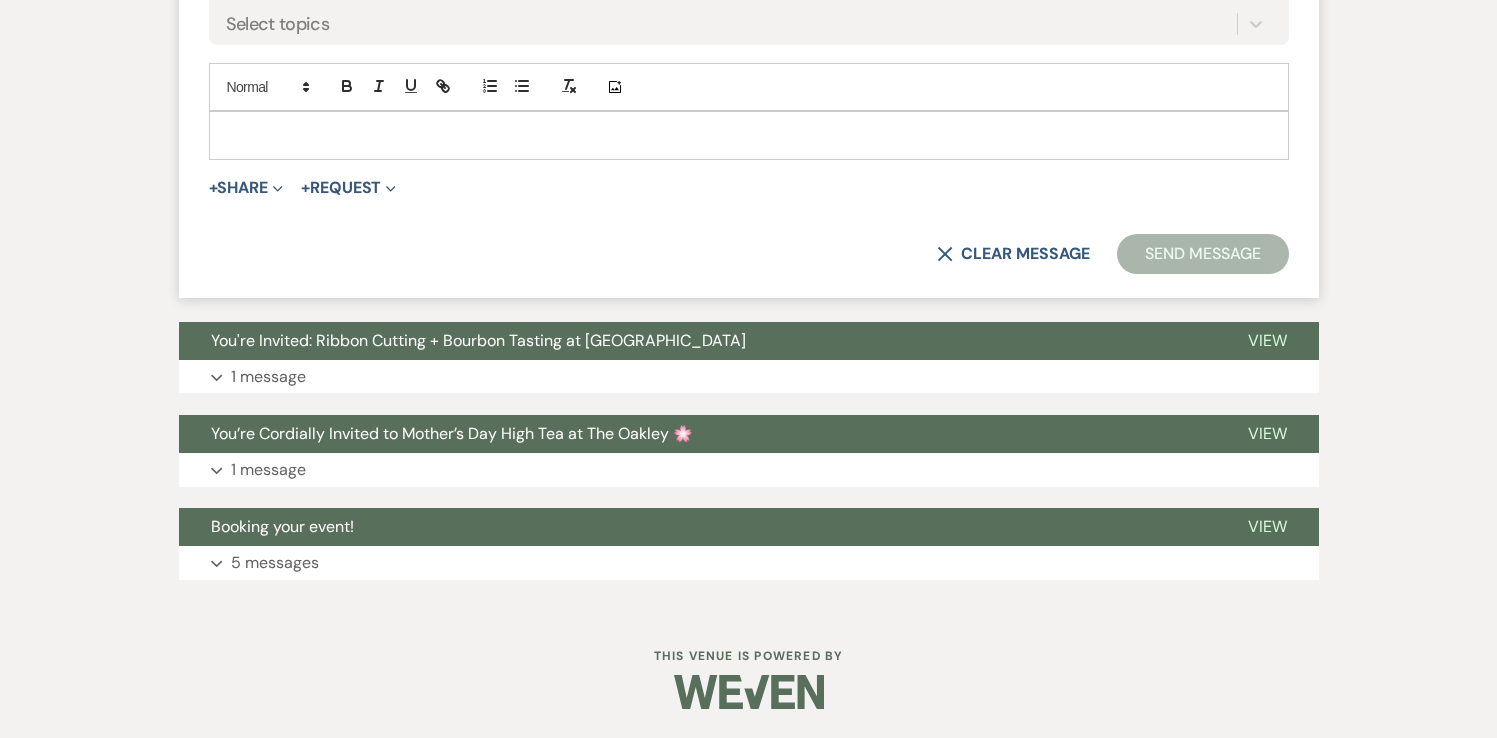 click at bounding box center [749, 135] 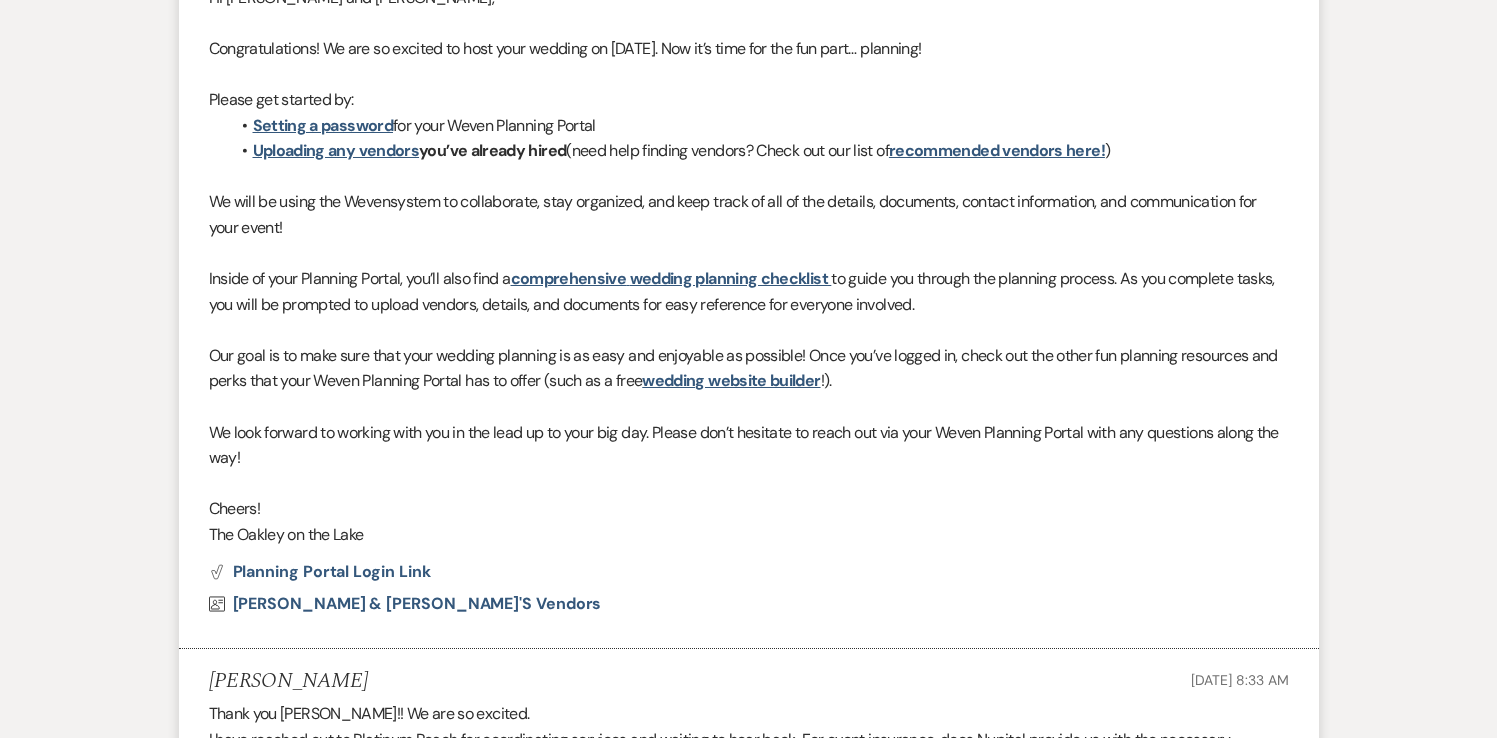 scroll, scrollTop: 0, scrollLeft: 0, axis: both 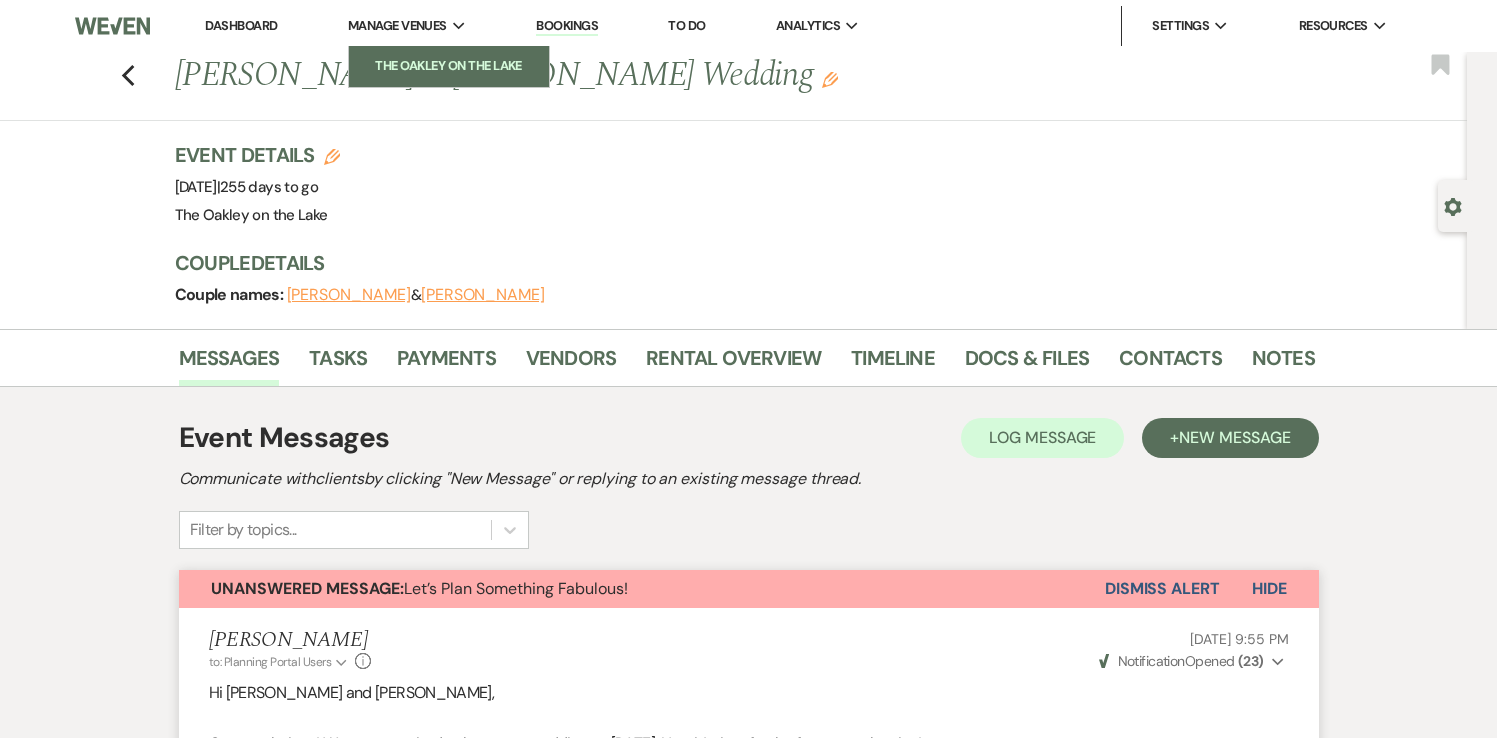click on "The Oakley on the Lake" at bounding box center [449, 66] 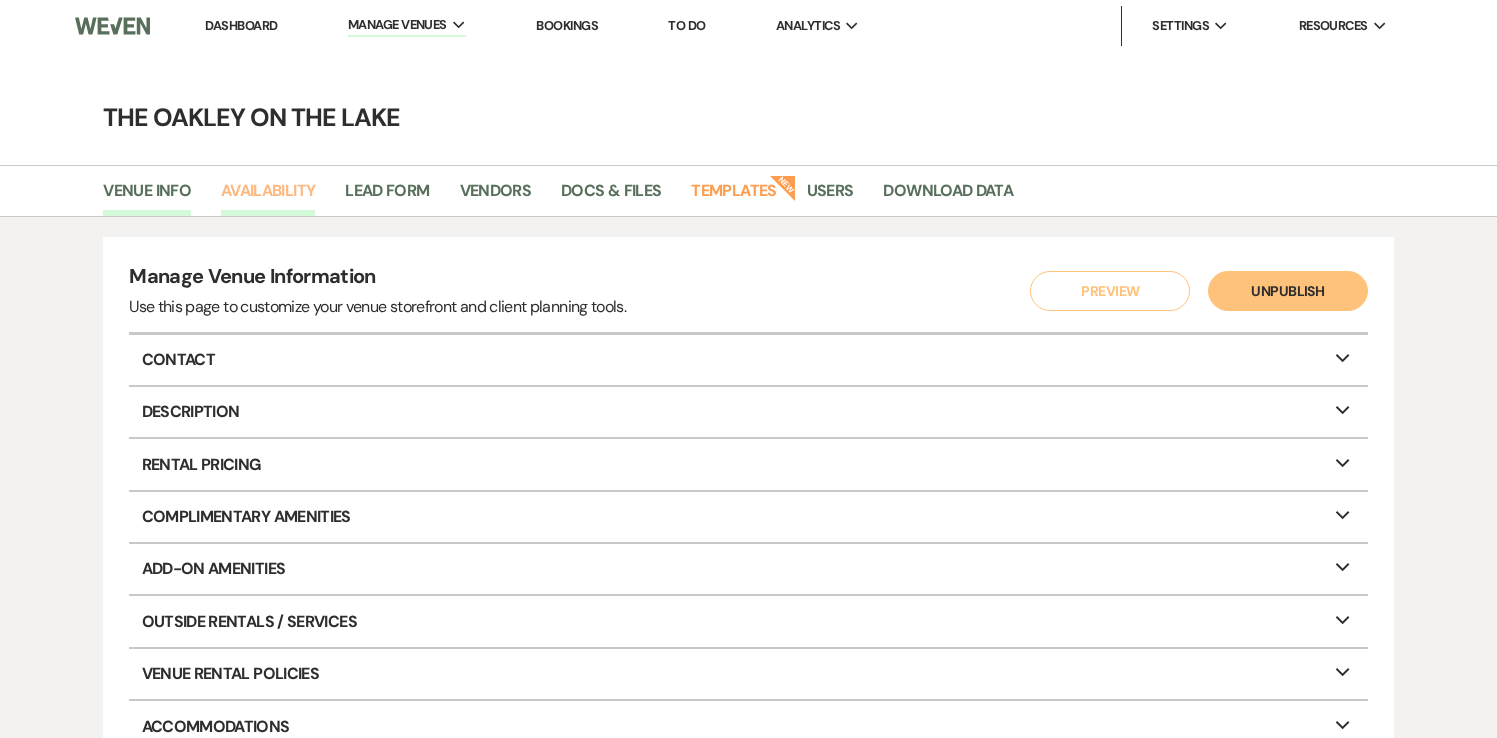 click on "Availability" at bounding box center (268, 197) 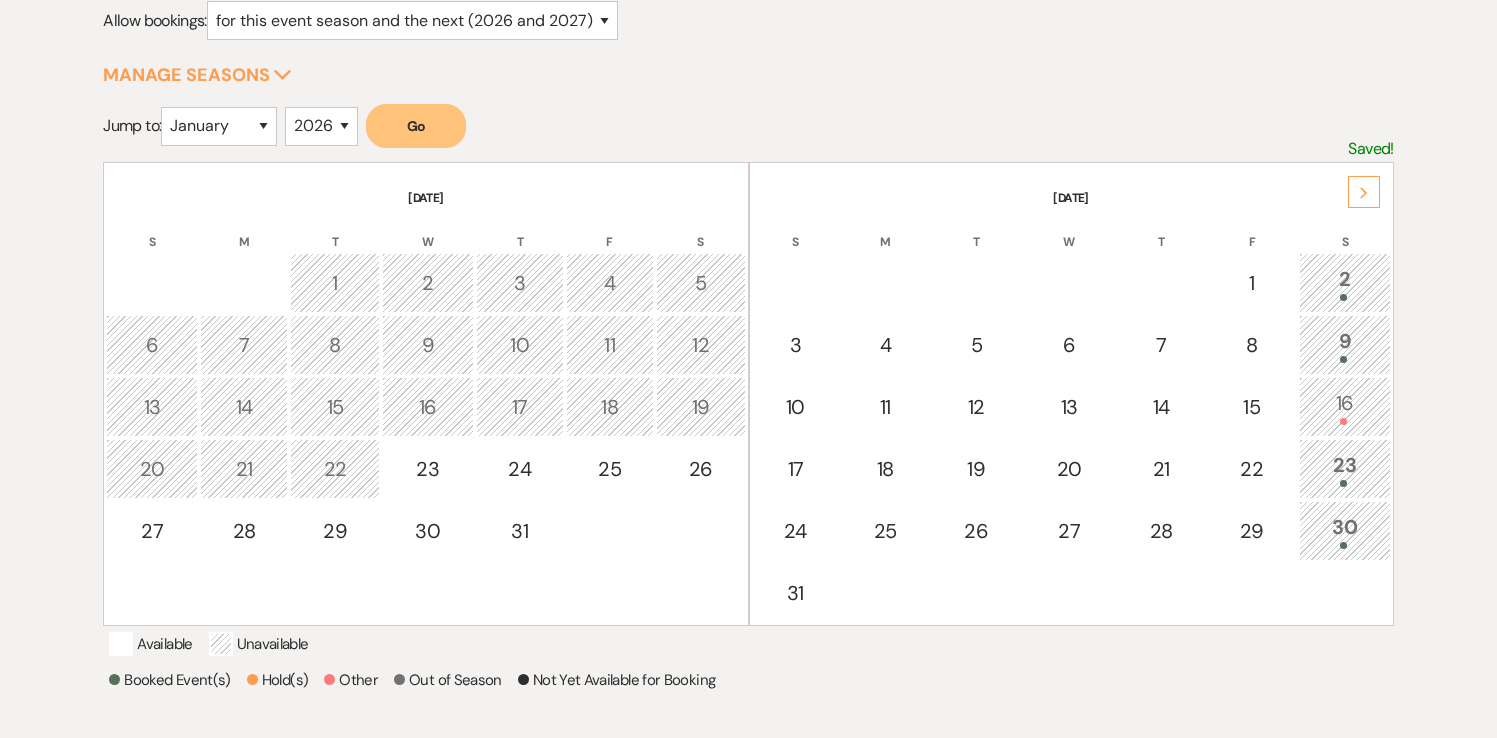 scroll, scrollTop: 284, scrollLeft: 0, axis: vertical 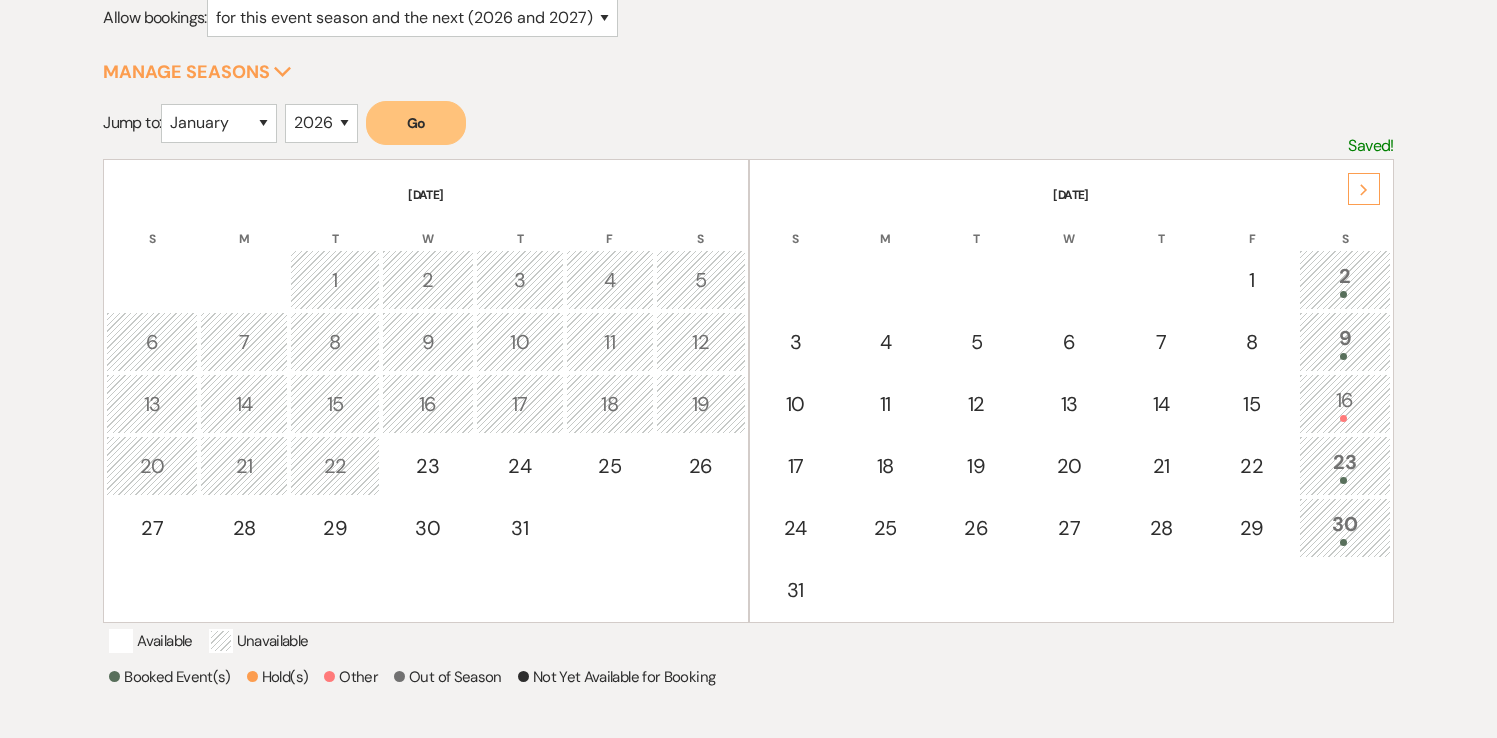 click on "Next" 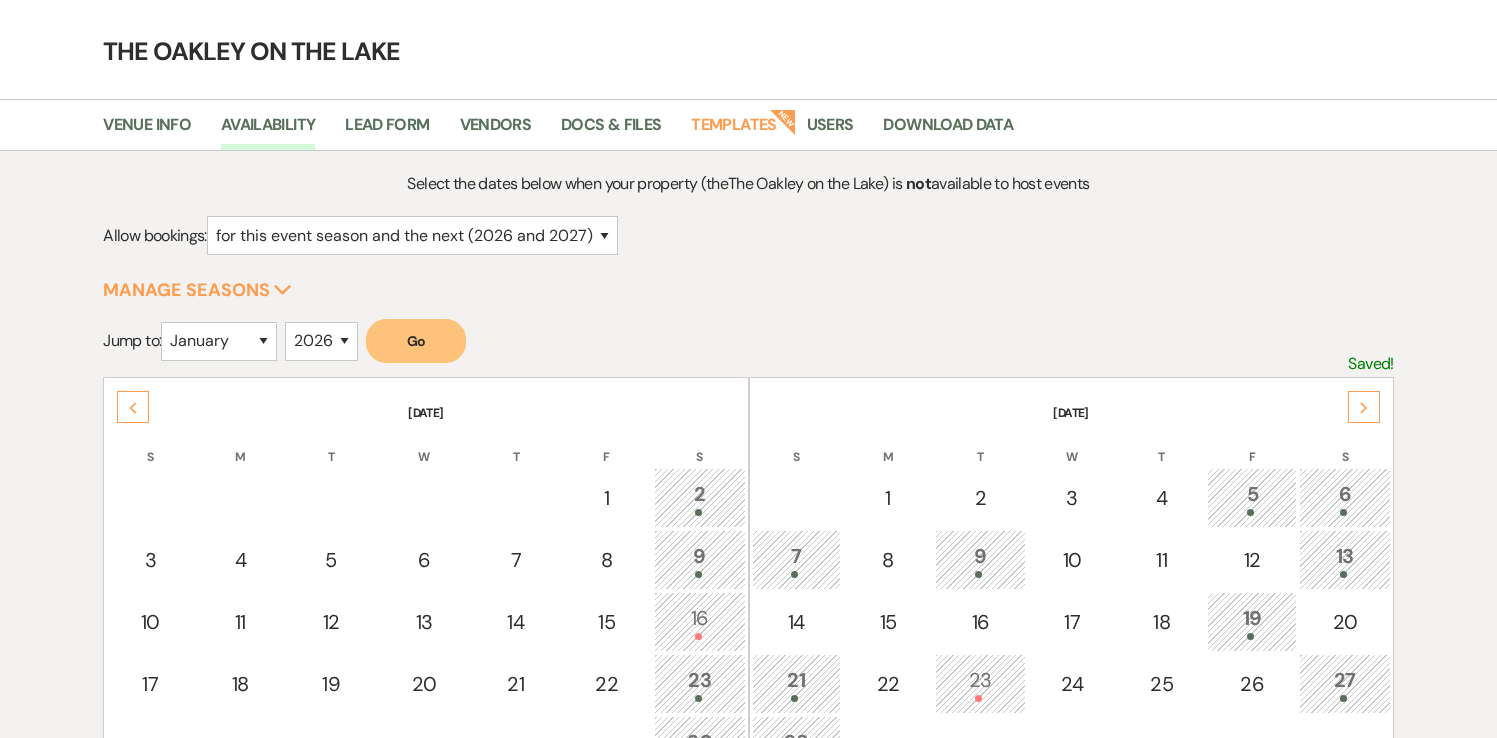 scroll, scrollTop: 0, scrollLeft: 0, axis: both 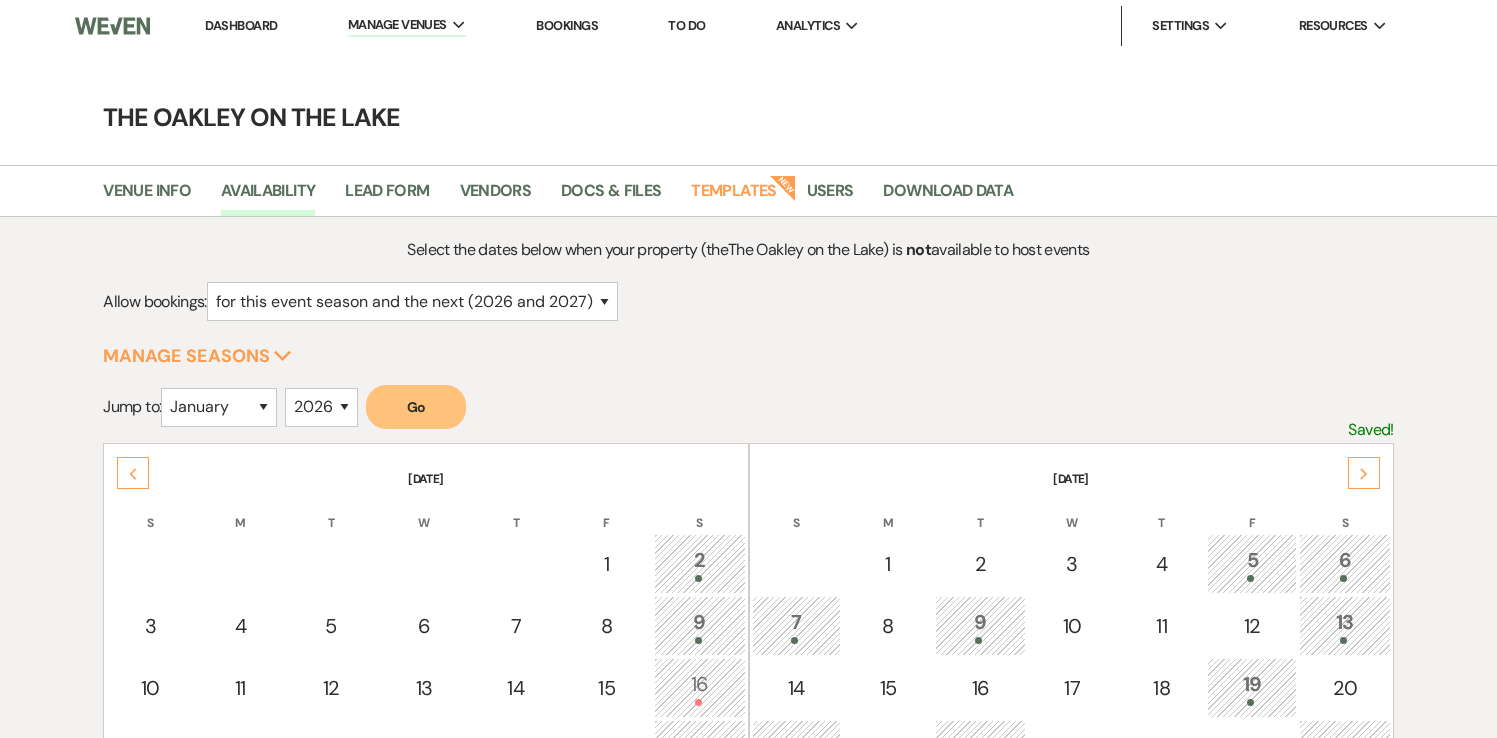 click on "Dashboard" at bounding box center (241, 25) 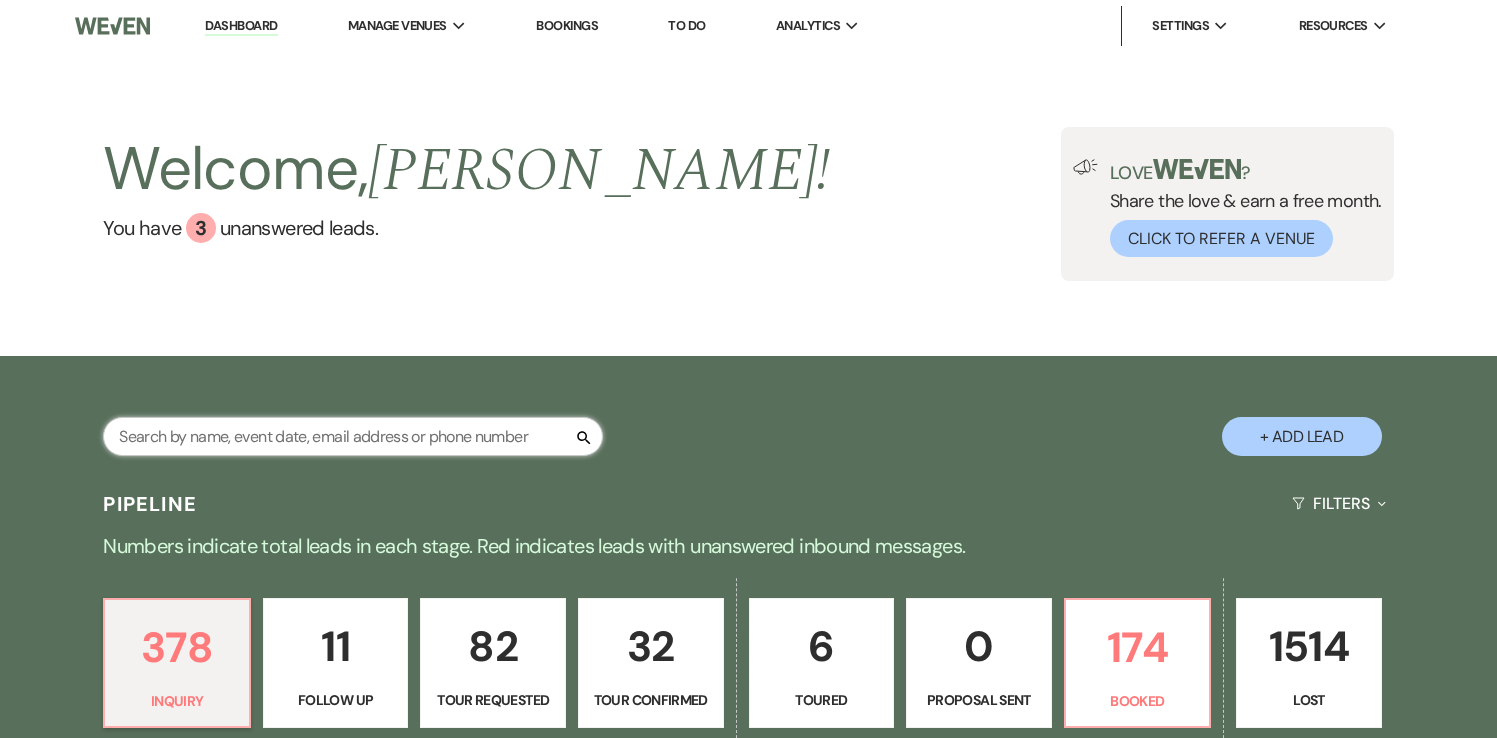 click at bounding box center [353, 436] 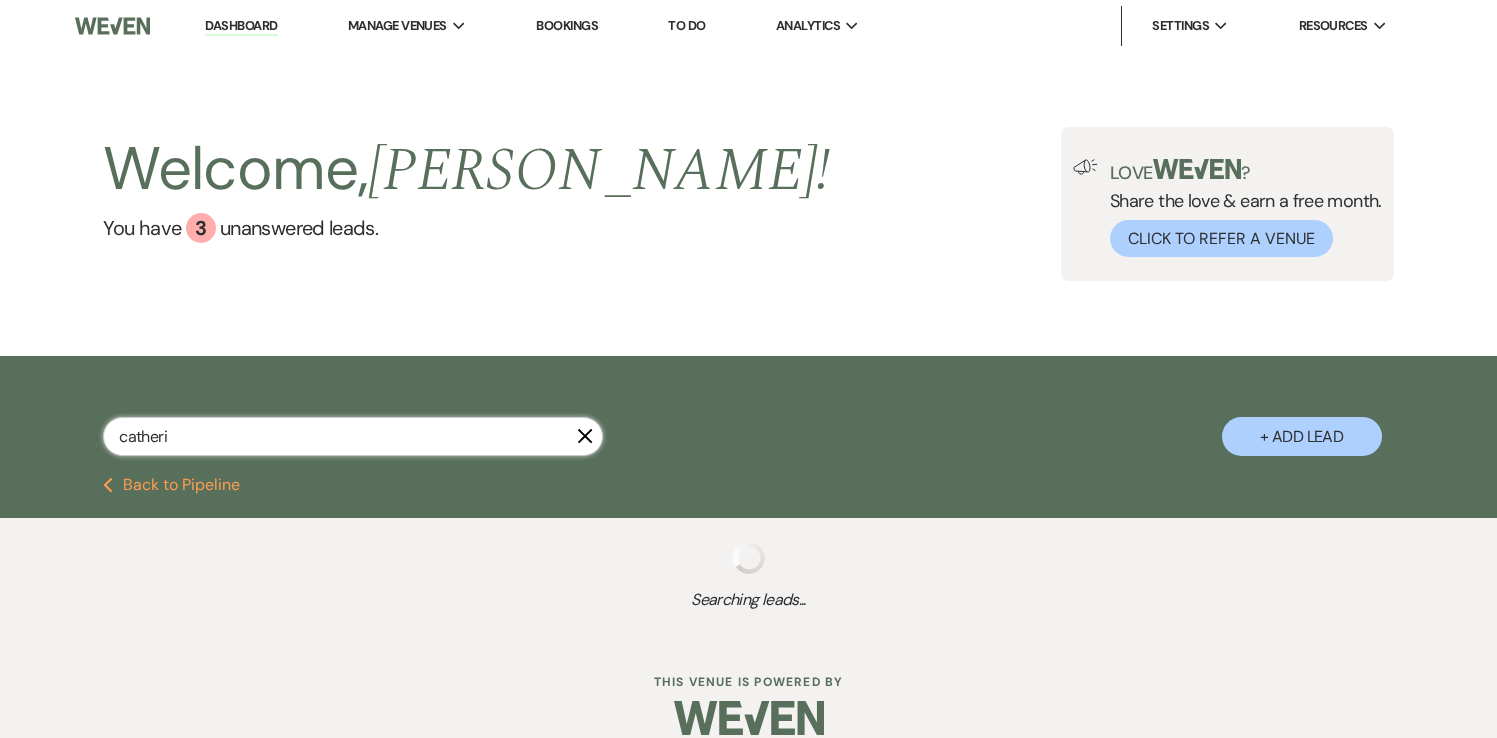 type on "[PERSON_NAME]" 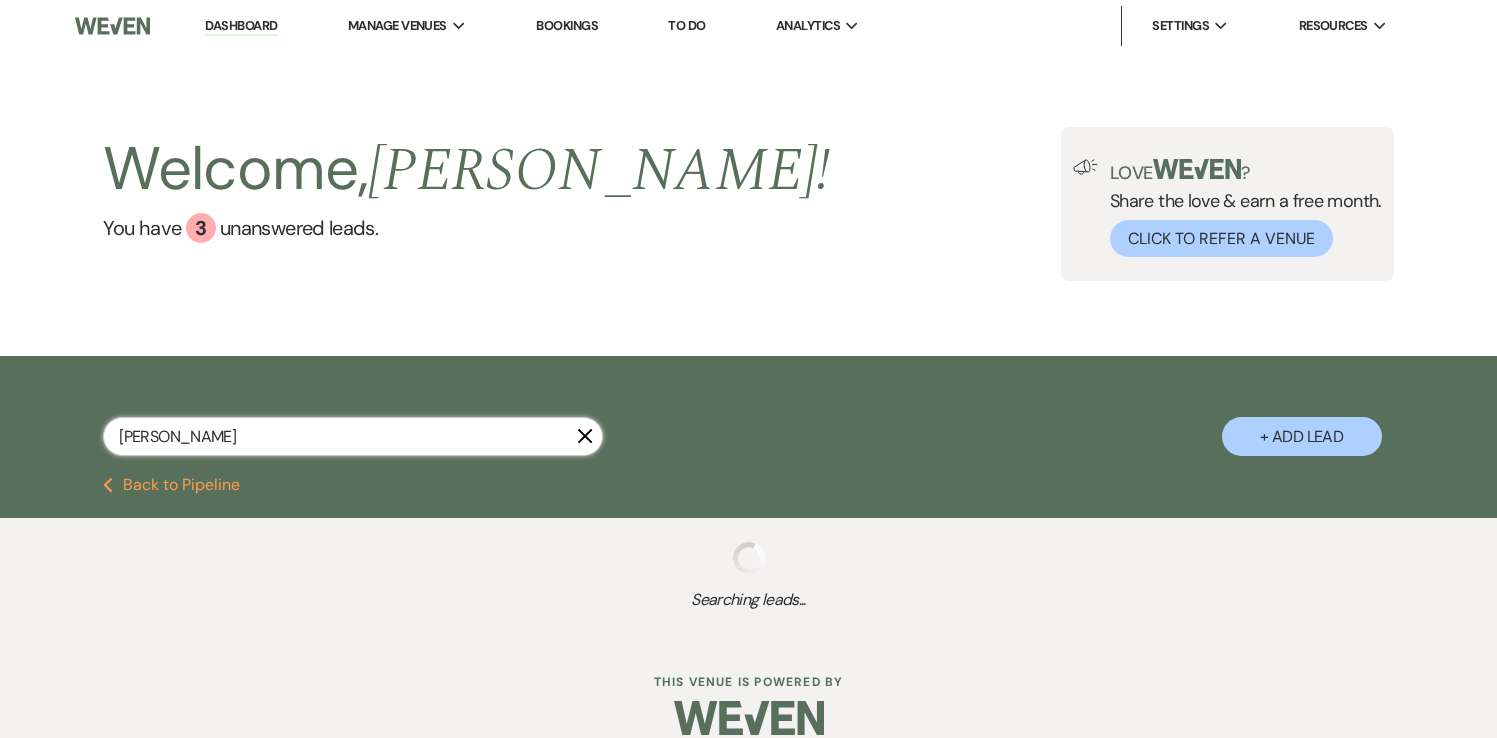 select on "8" 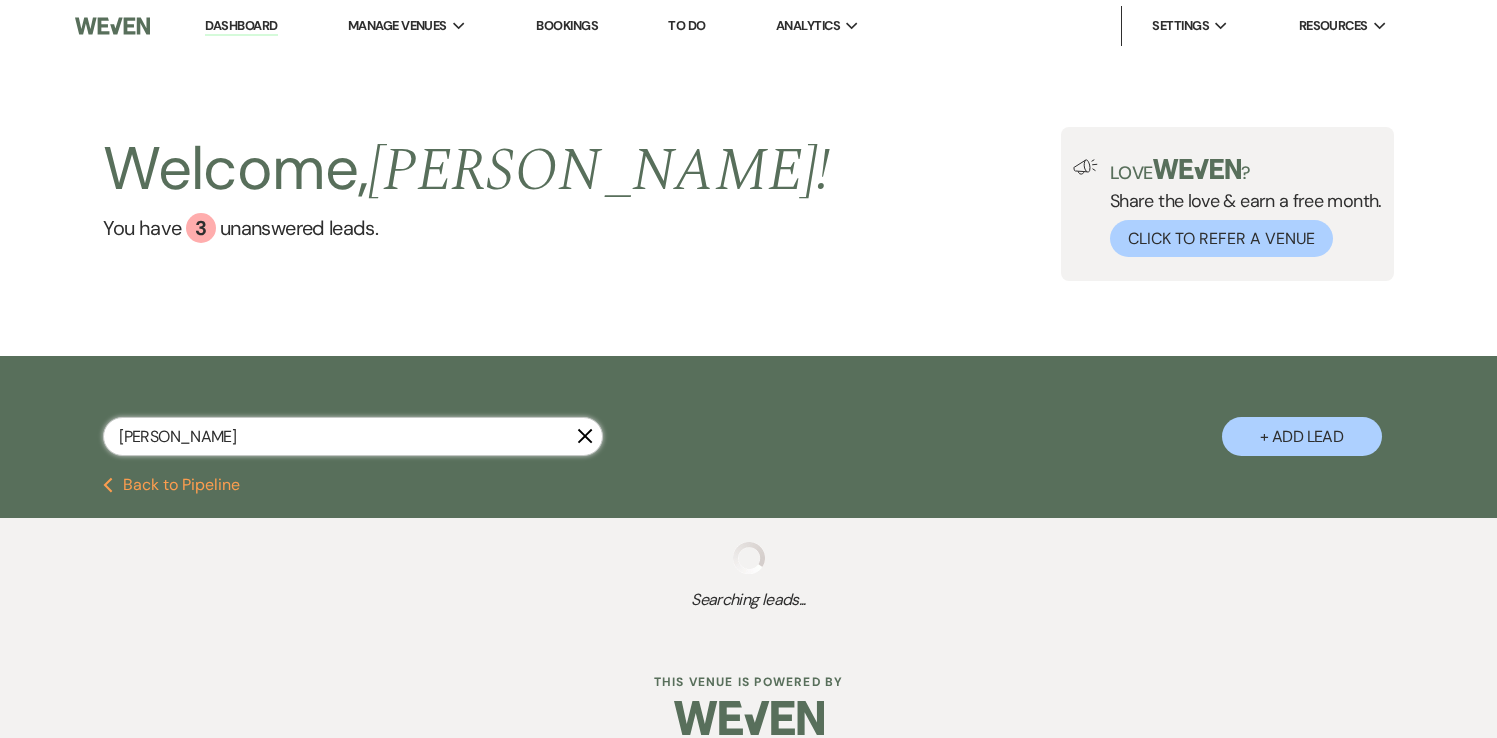 select on "6" 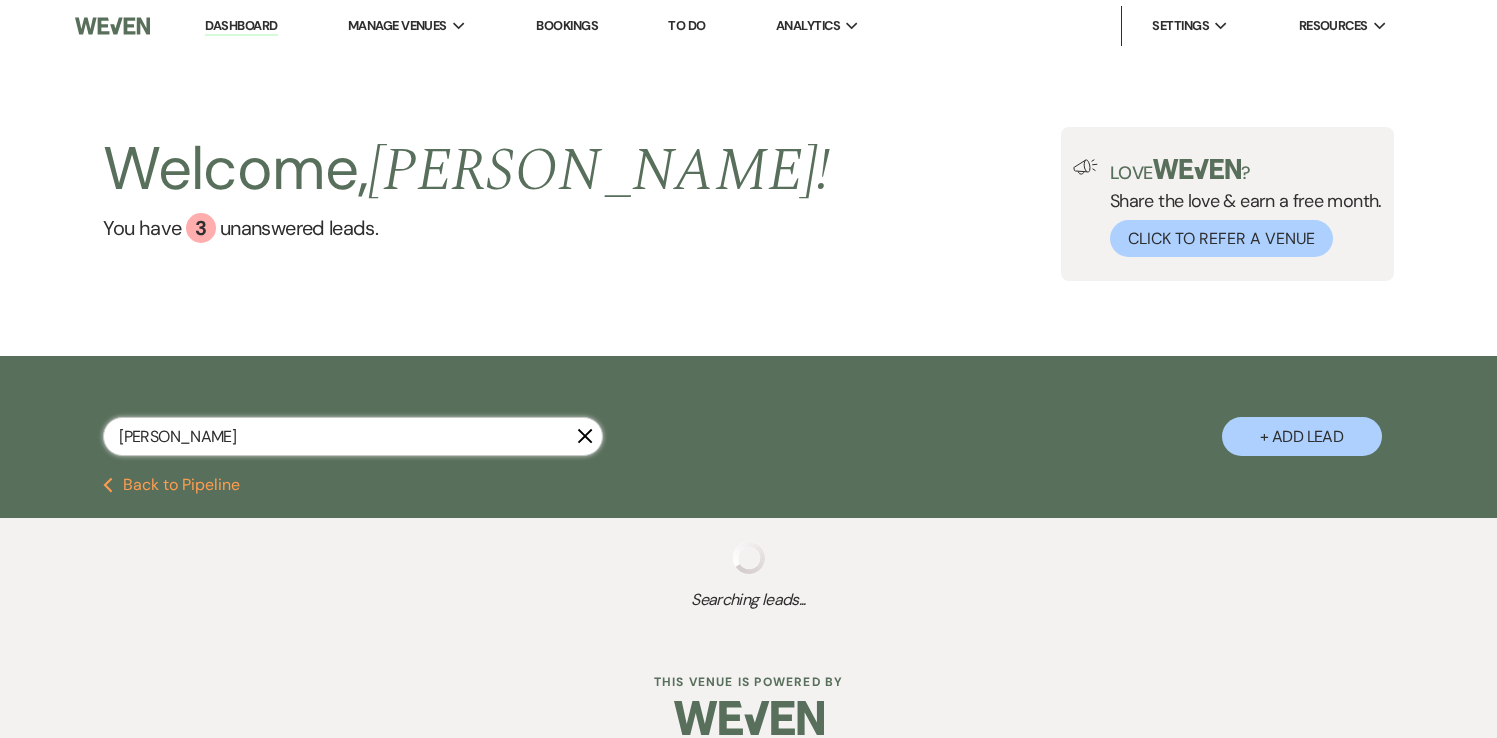 select on "8" 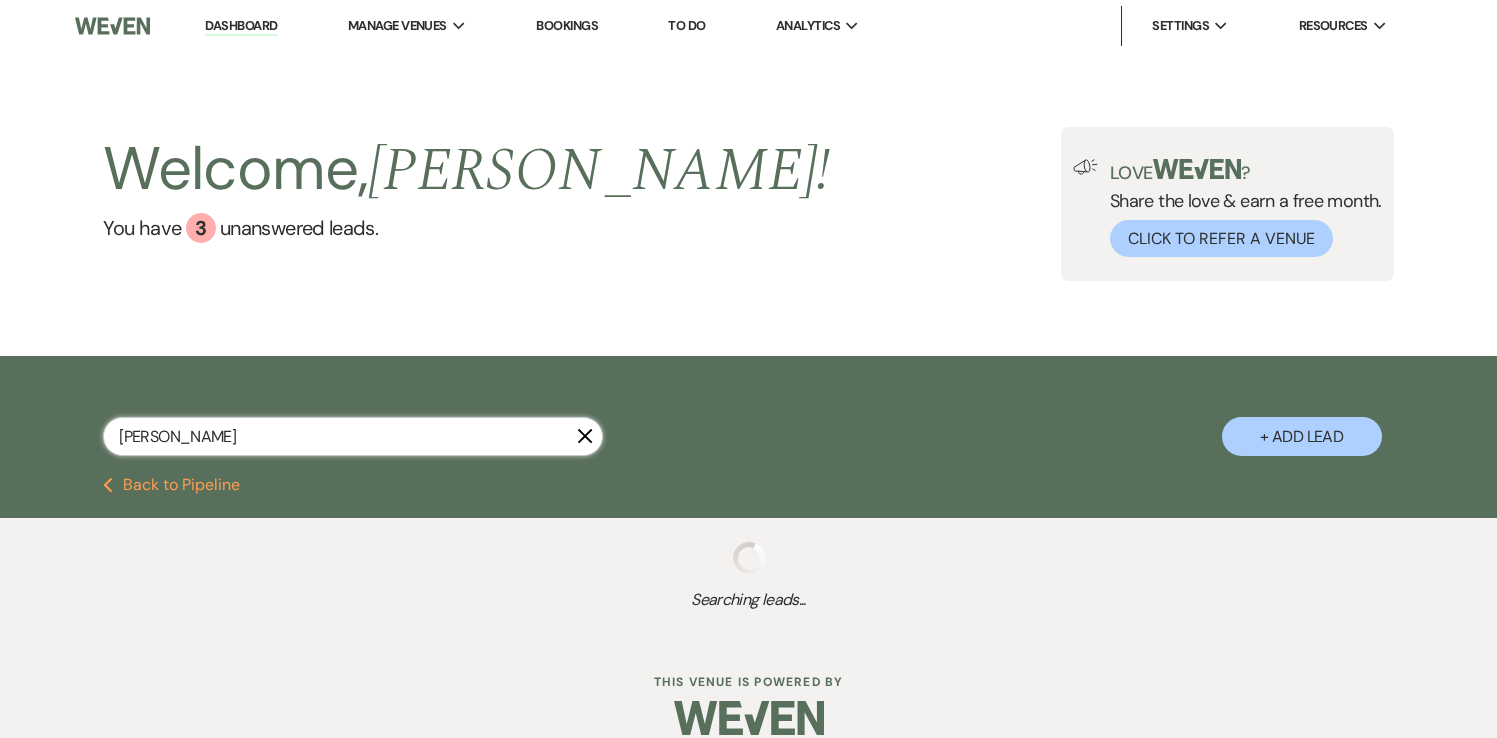 select on "5" 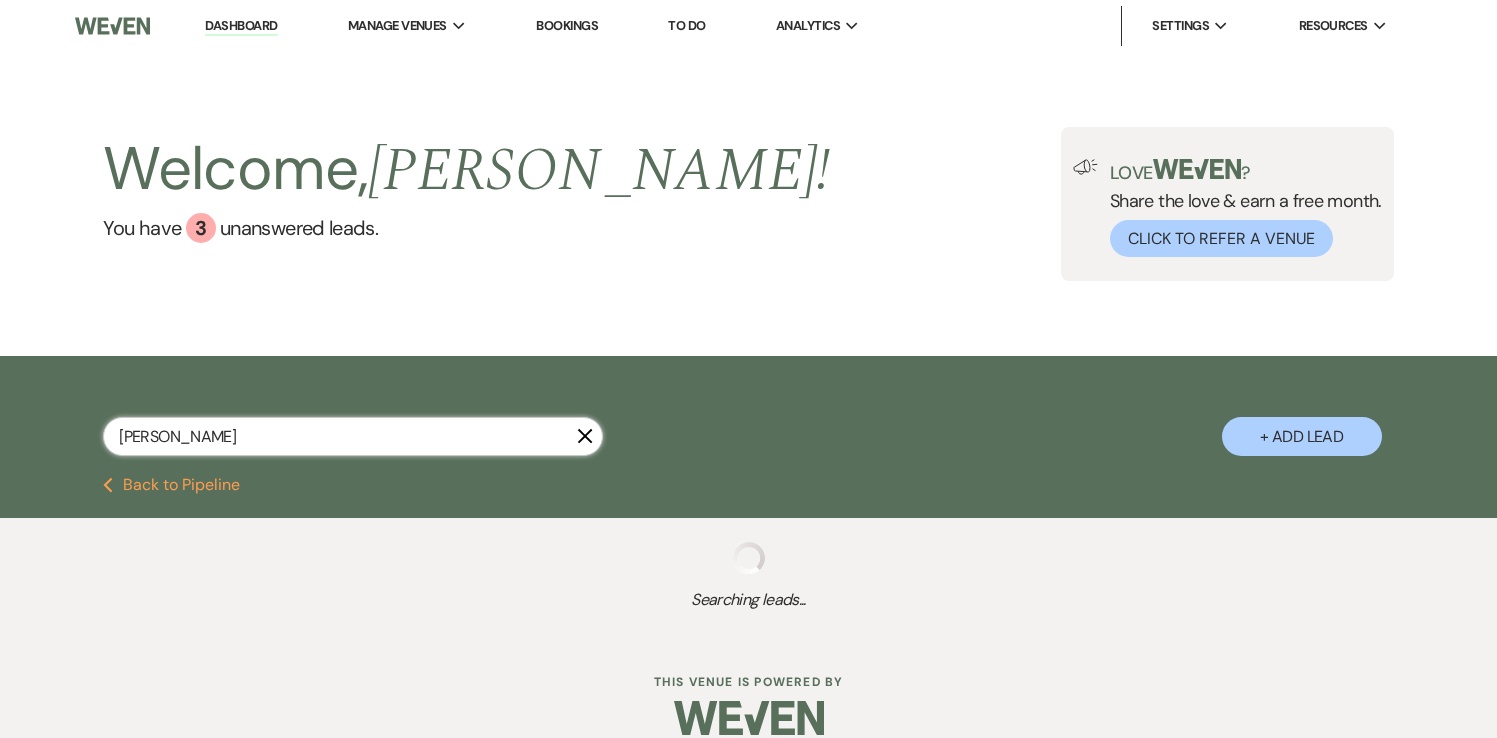 select on "8" 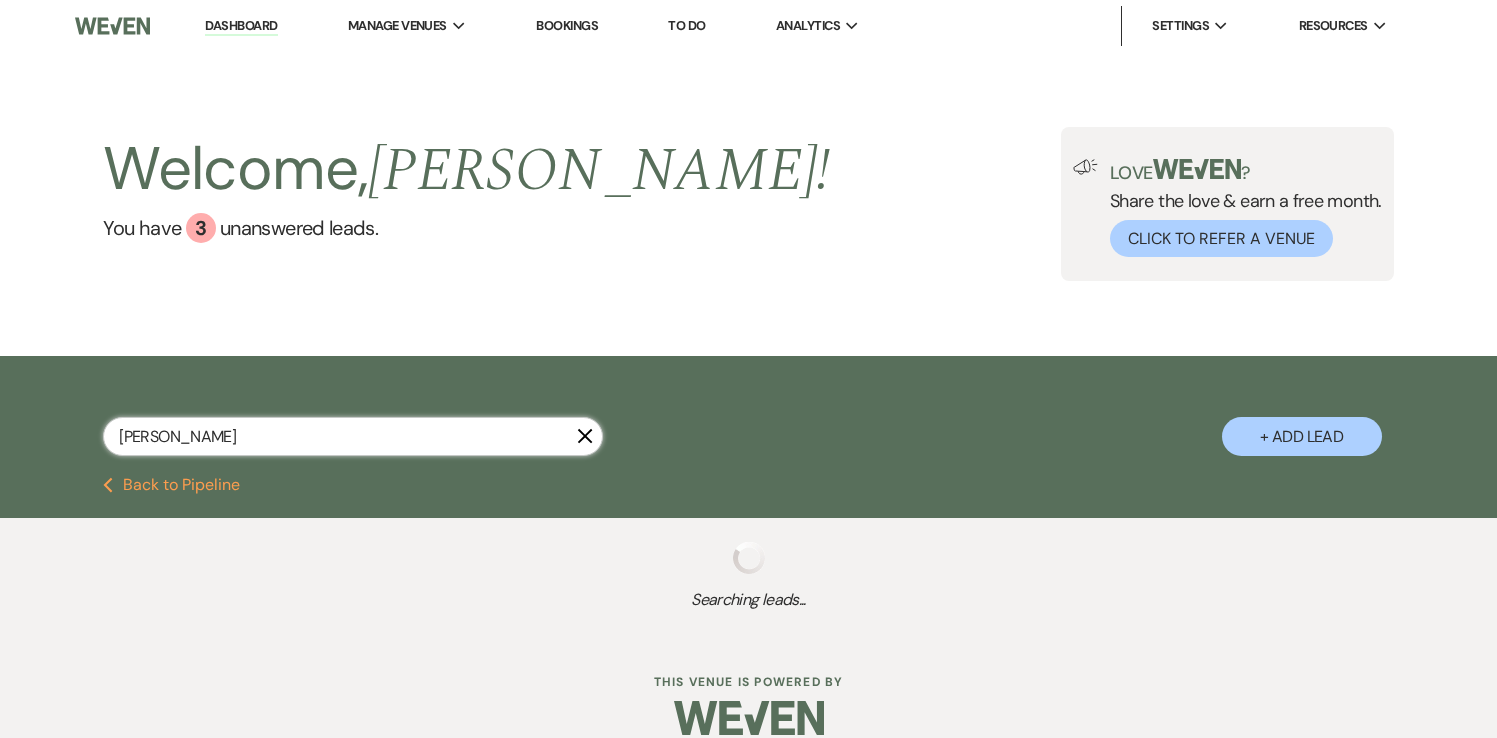 select on "3" 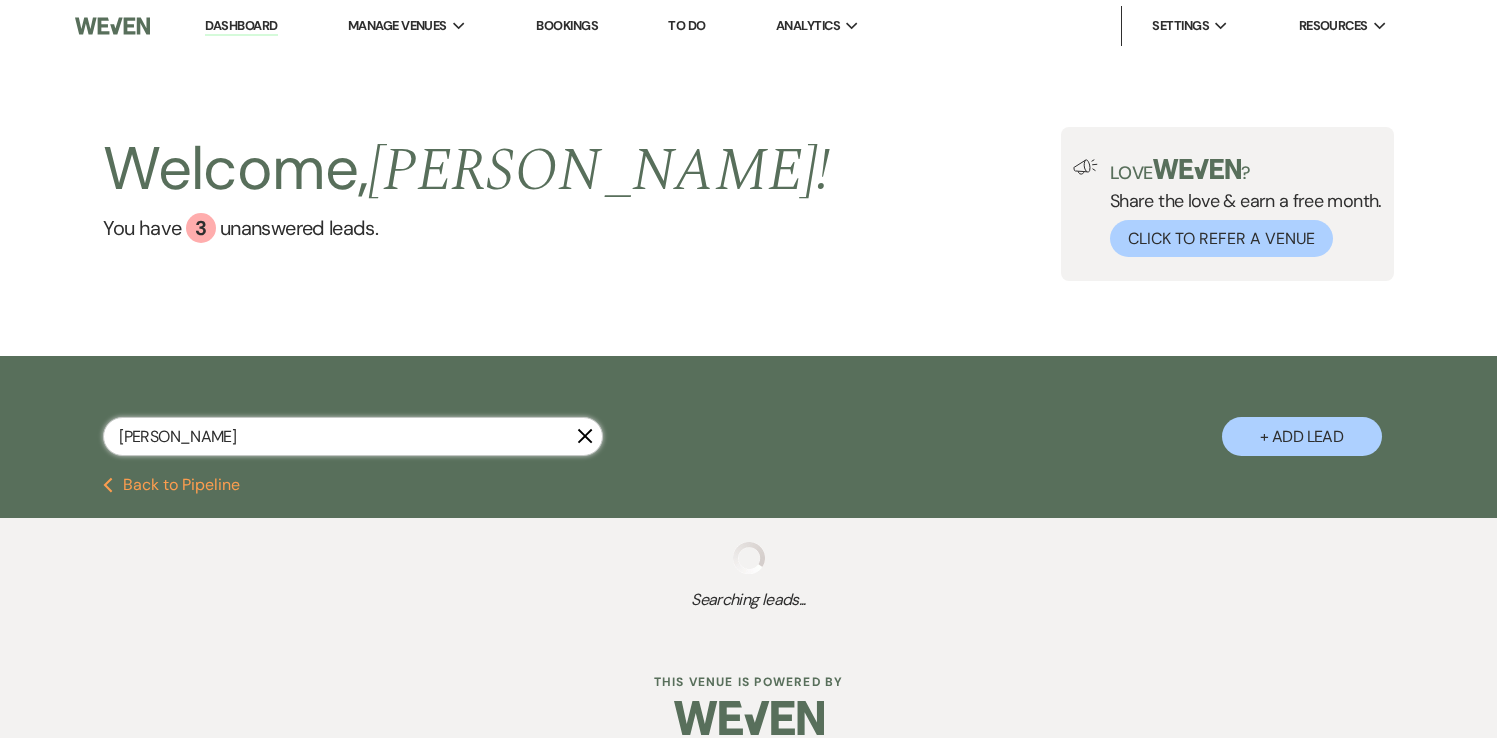 select on "6" 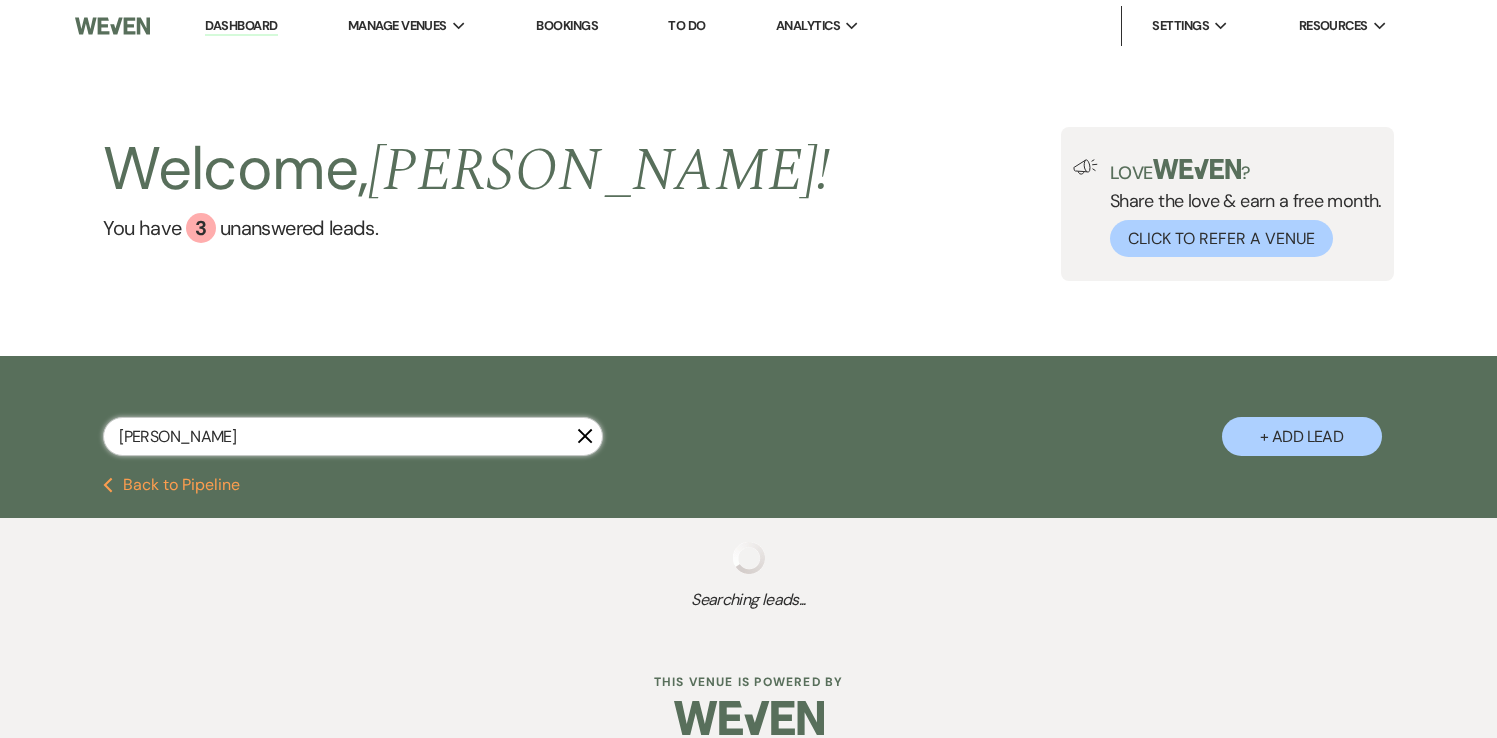 select on "8" 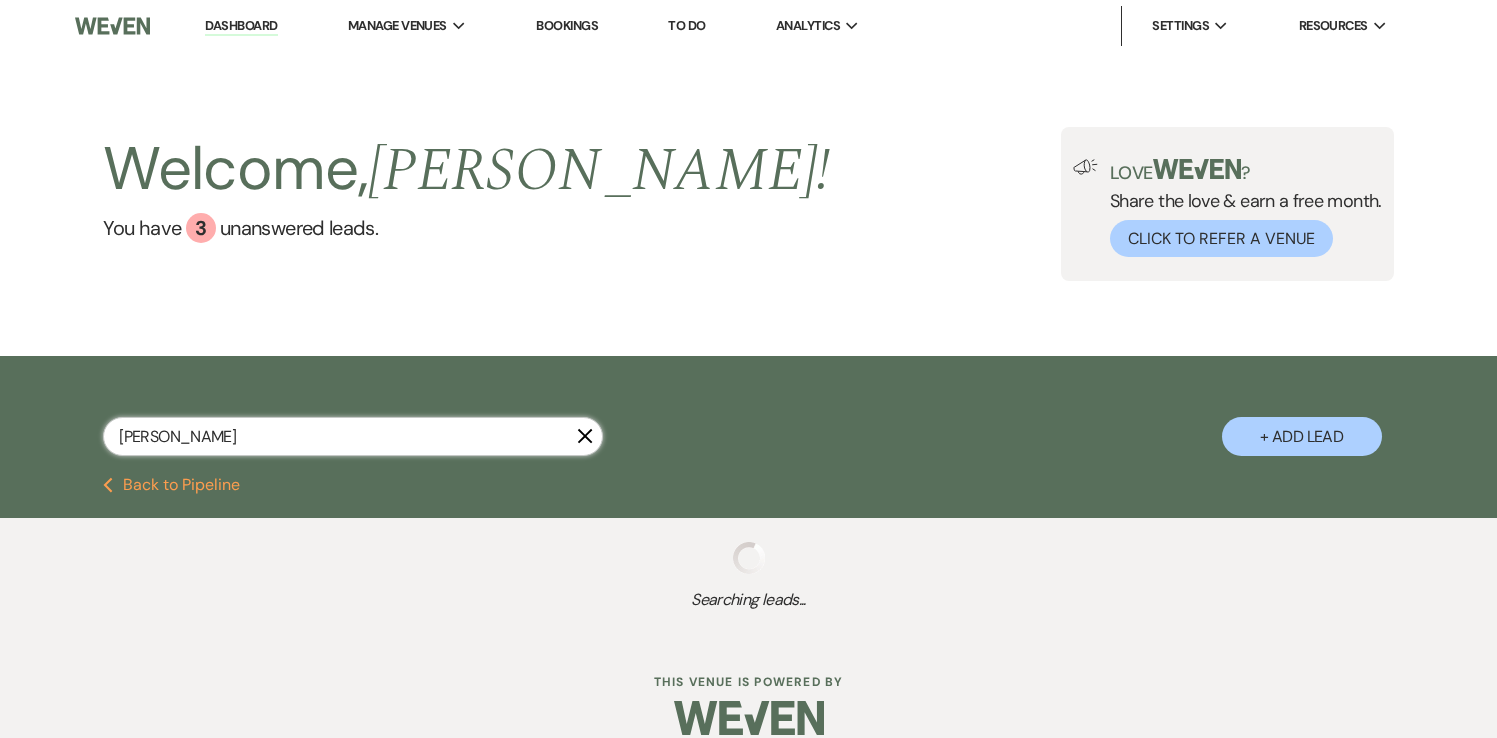 select on "5" 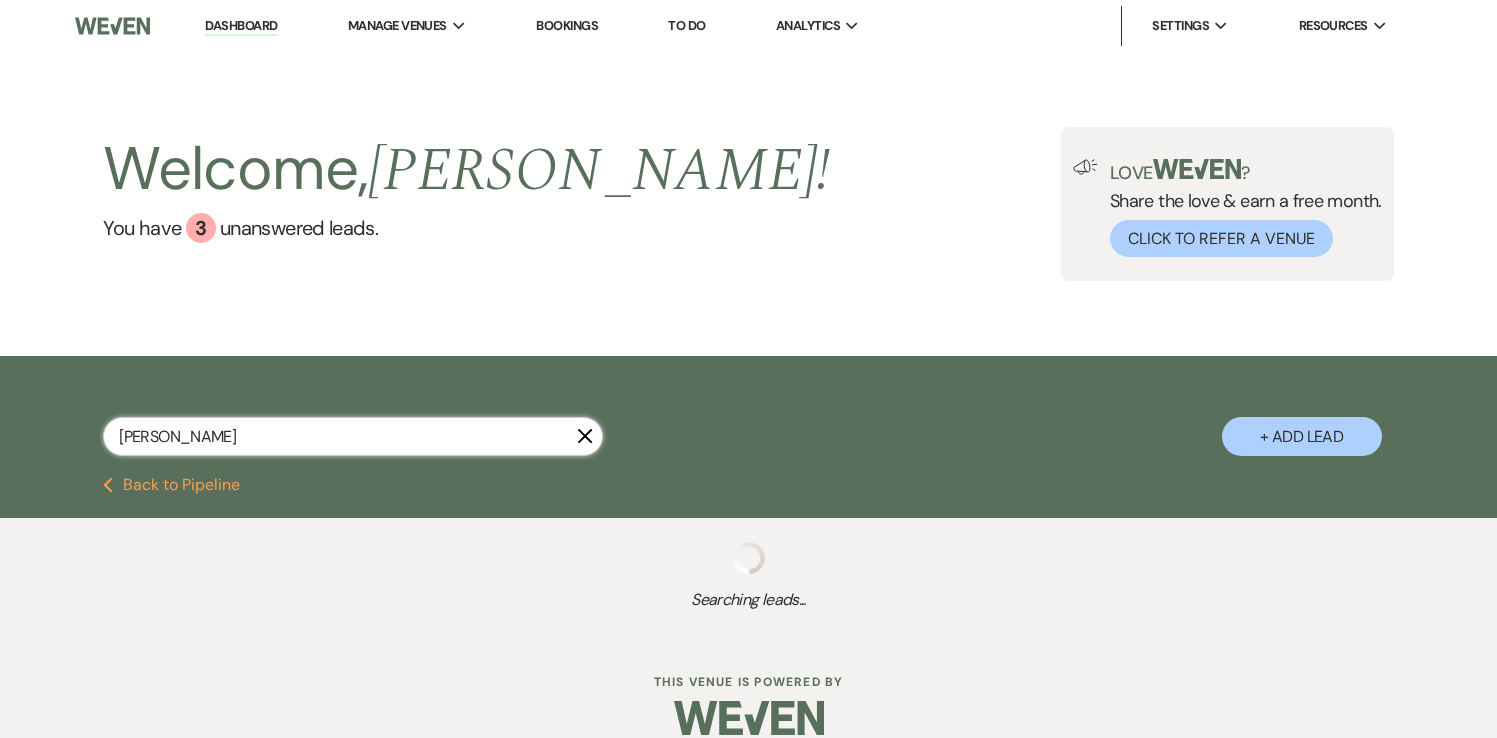 select on "8" 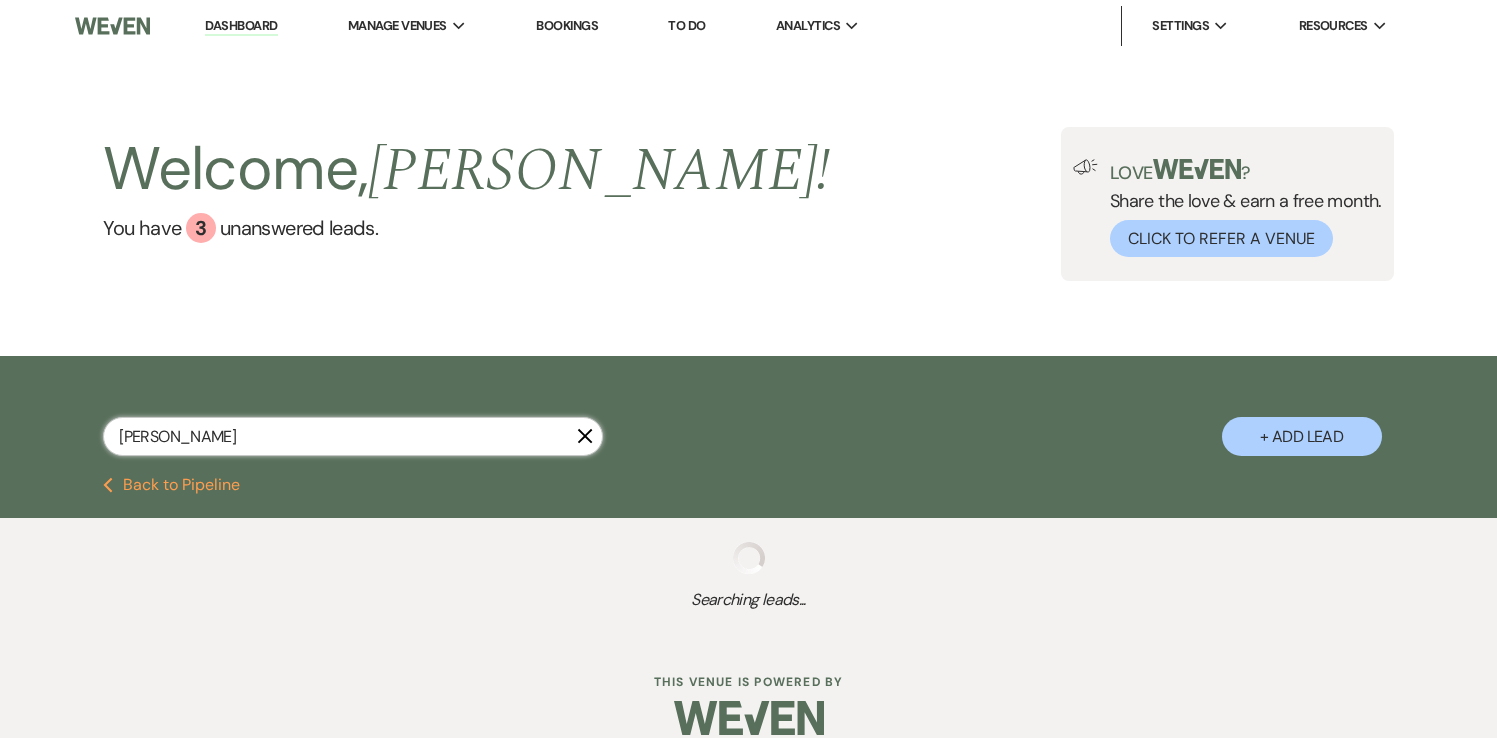 select on "3" 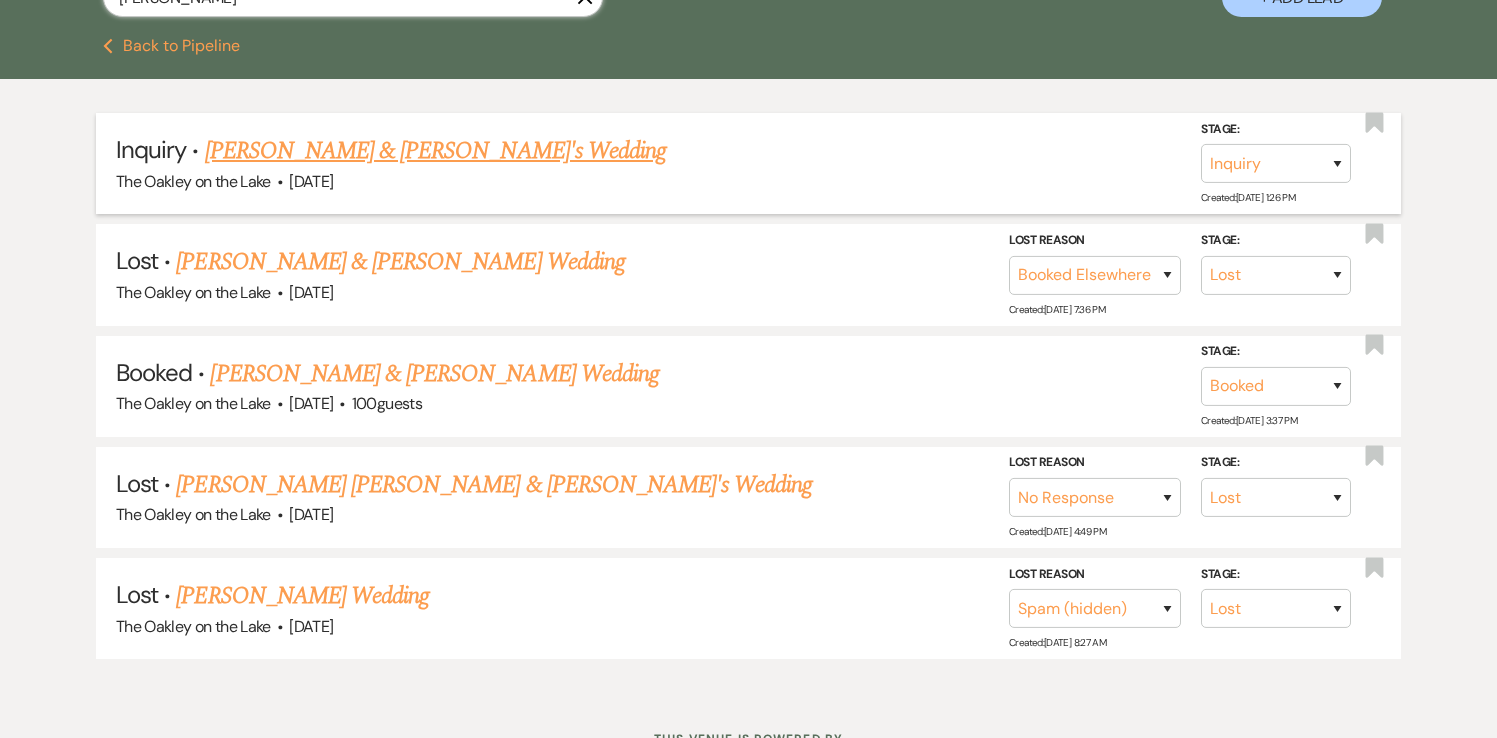 scroll, scrollTop: 447, scrollLeft: 0, axis: vertical 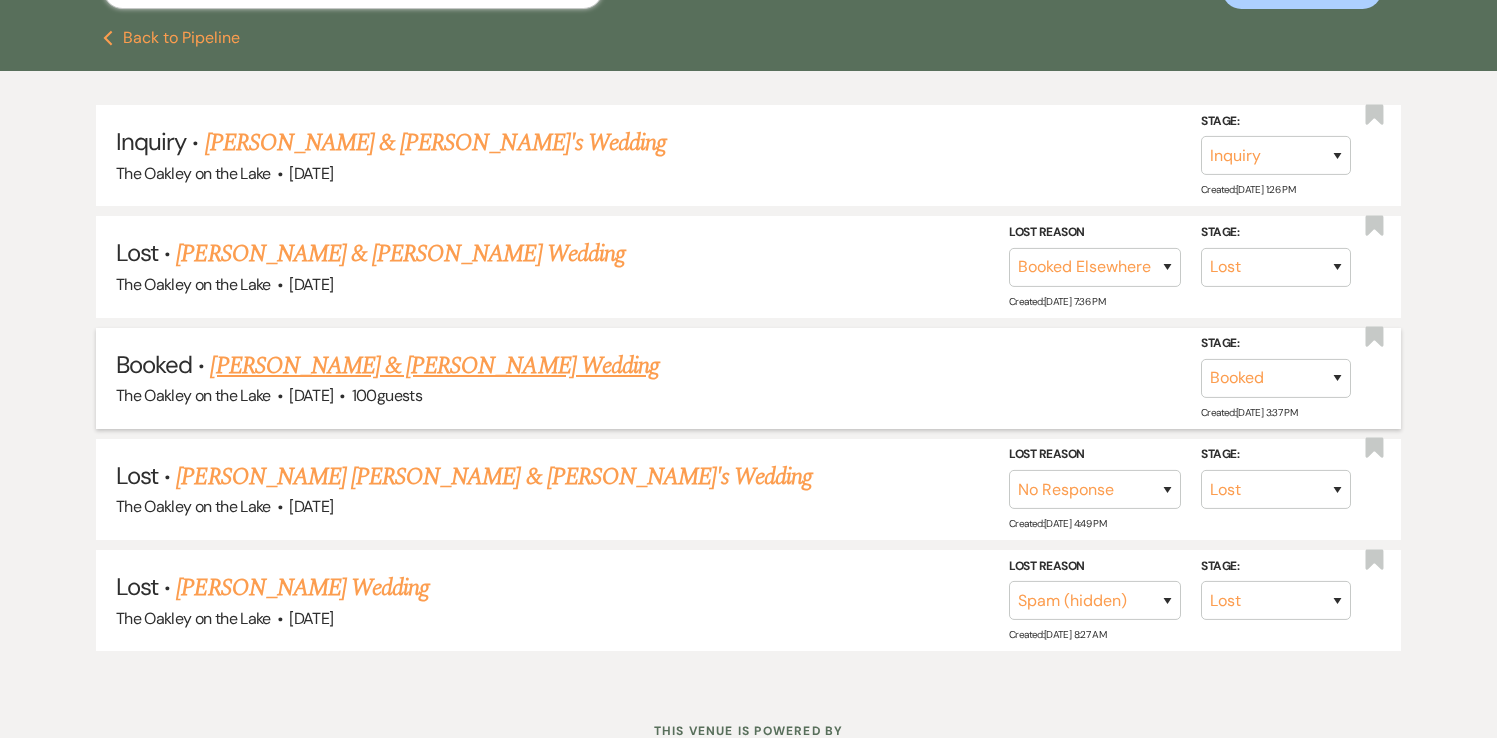 type on "[PERSON_NAME]" 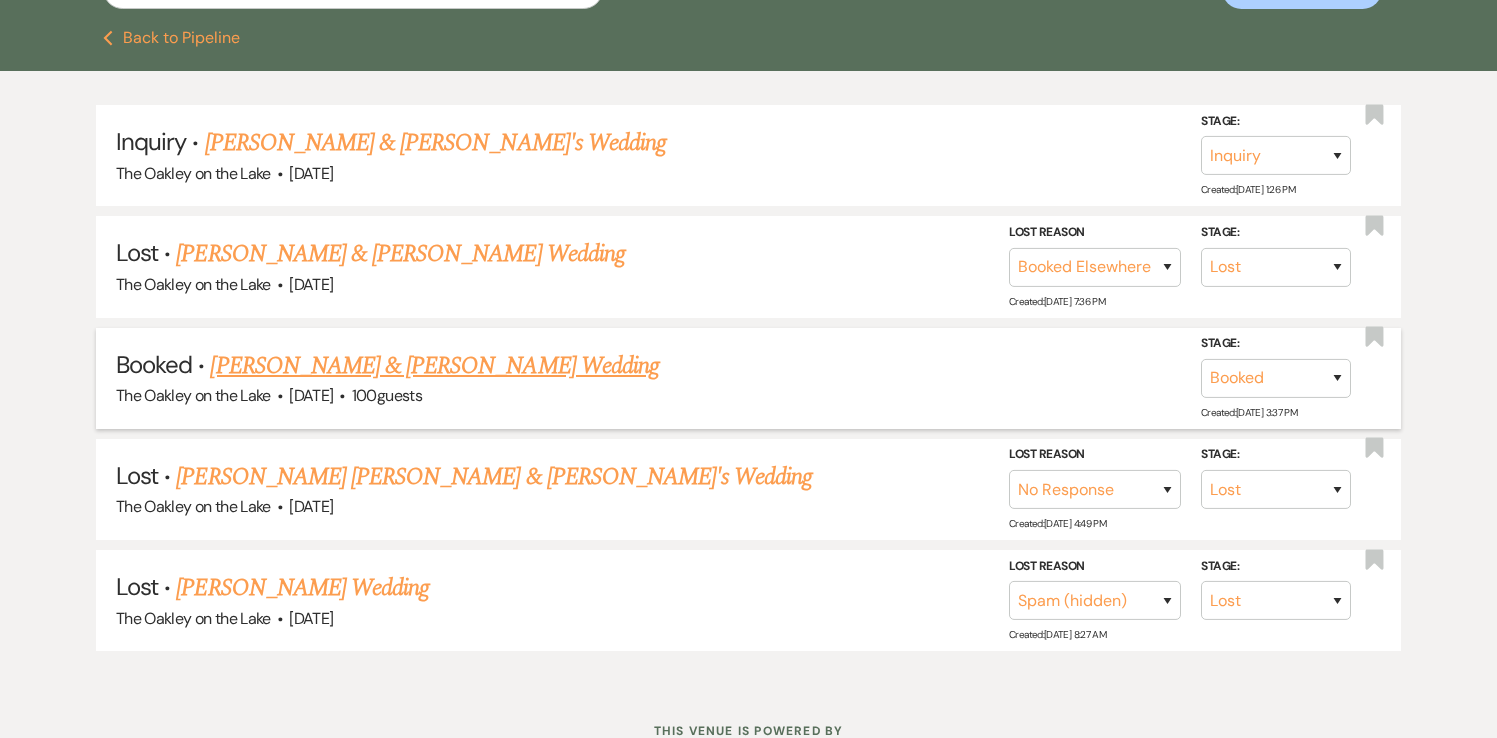 click on "[PERSON_NAME] & [PERSON_NAME] Wedding" at bounding box center [434, 366] 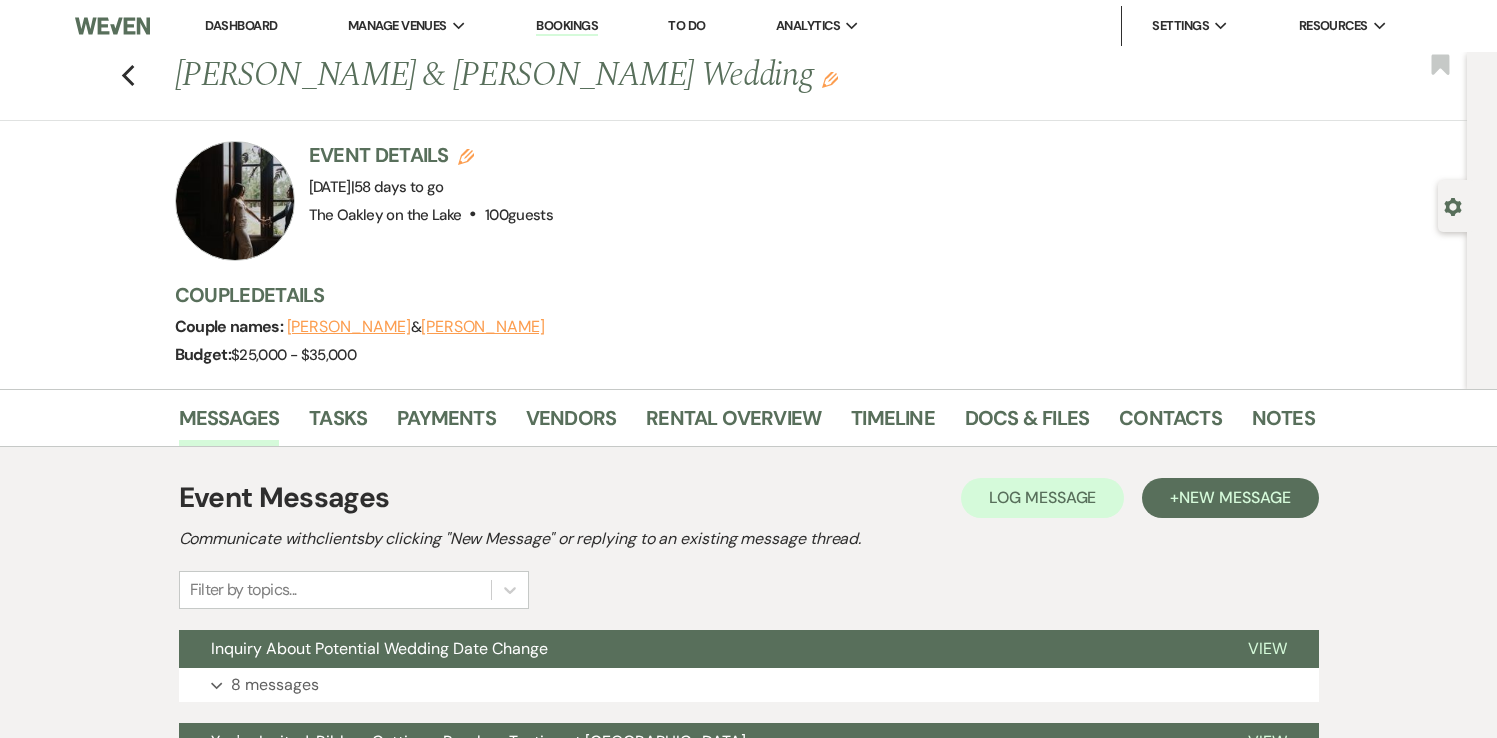 click on "[PERSON_NAME]" at bounding box center (349, 327) 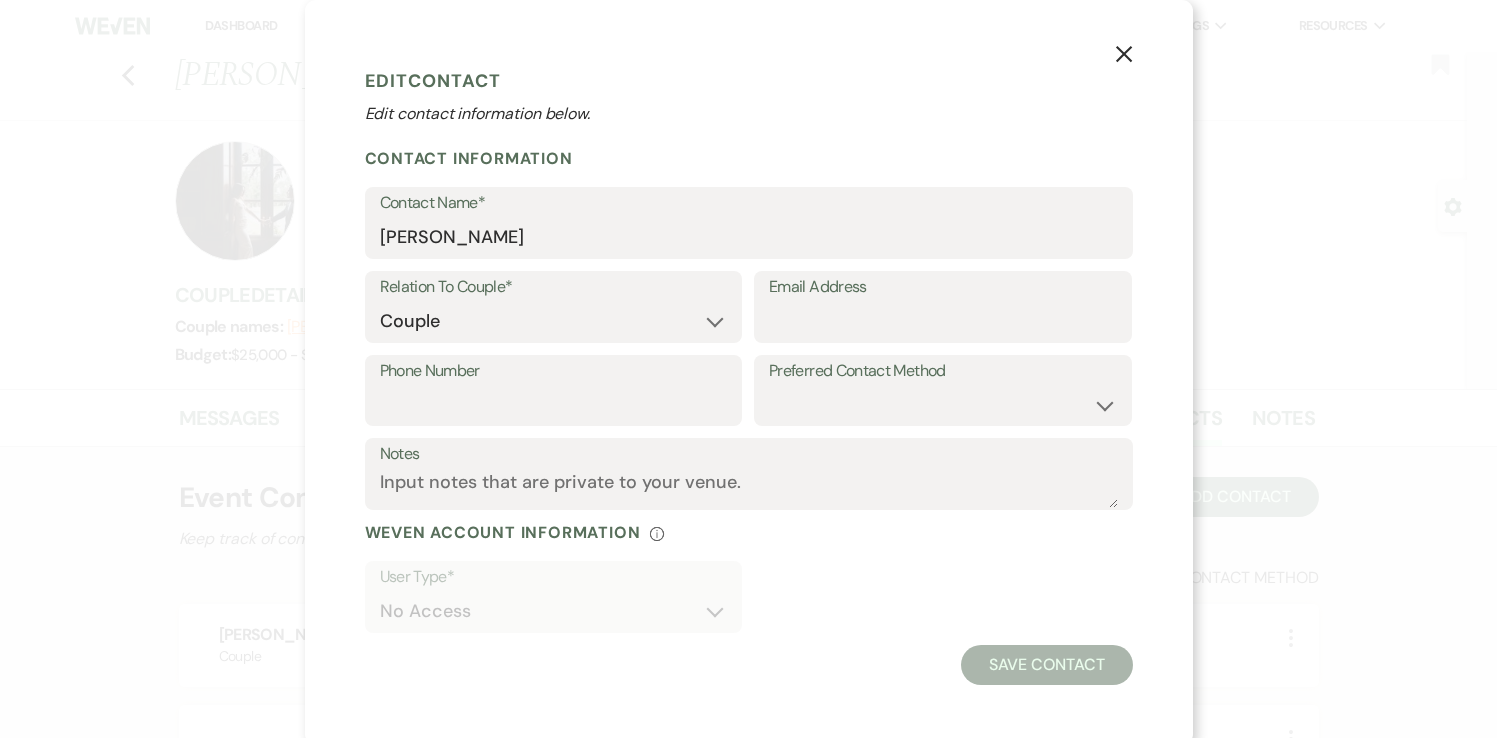 click 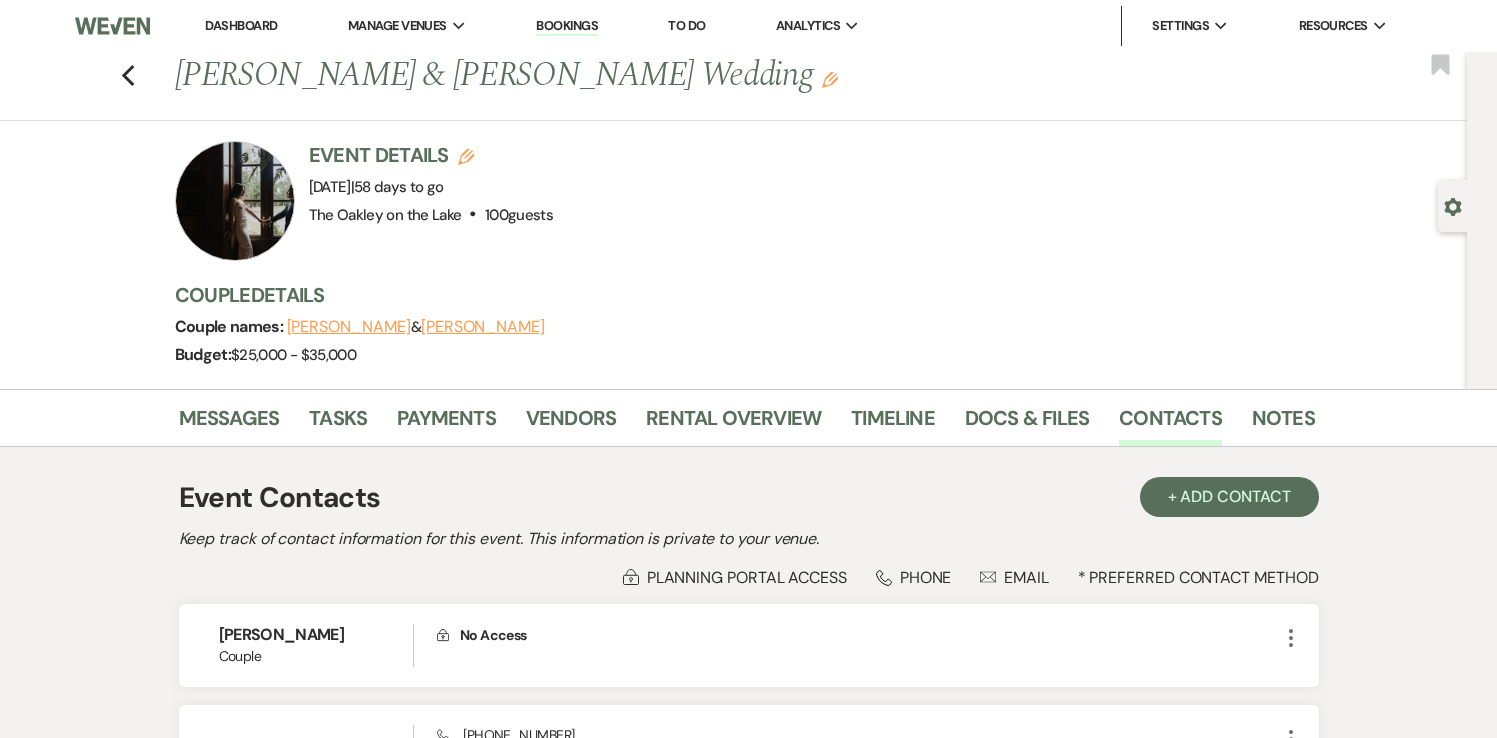 click on "[PERSON_NAME]" at bounding box center (483, 327) 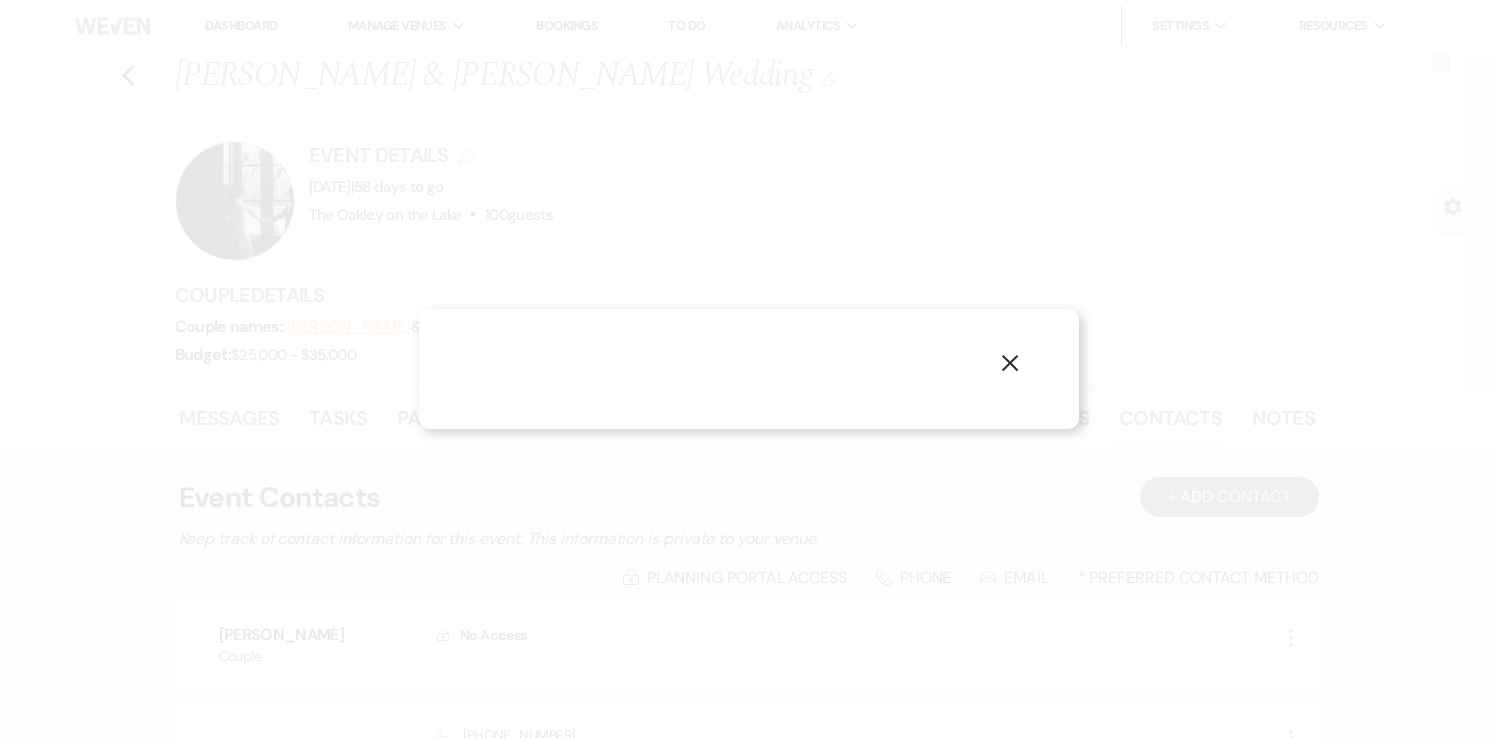 select on "1" 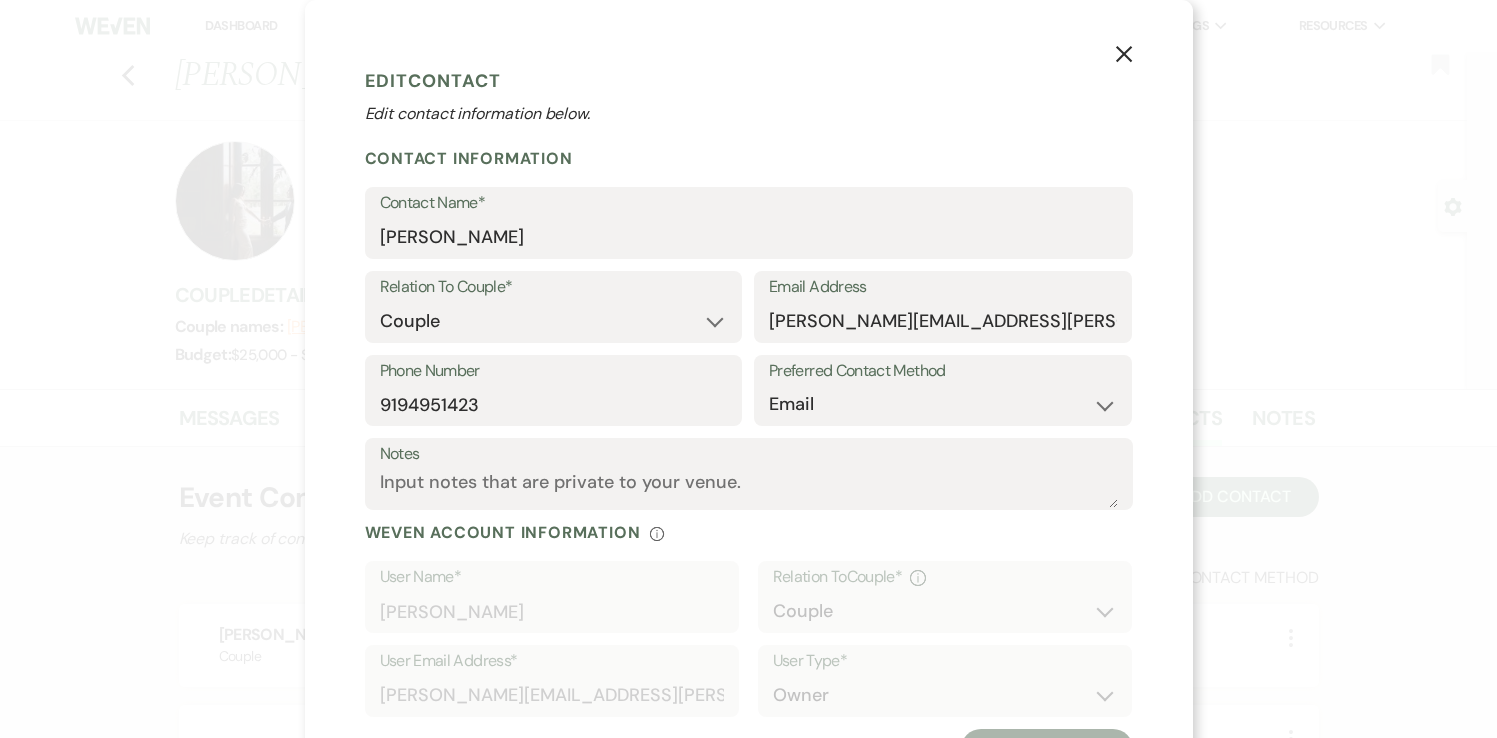 click on "X" 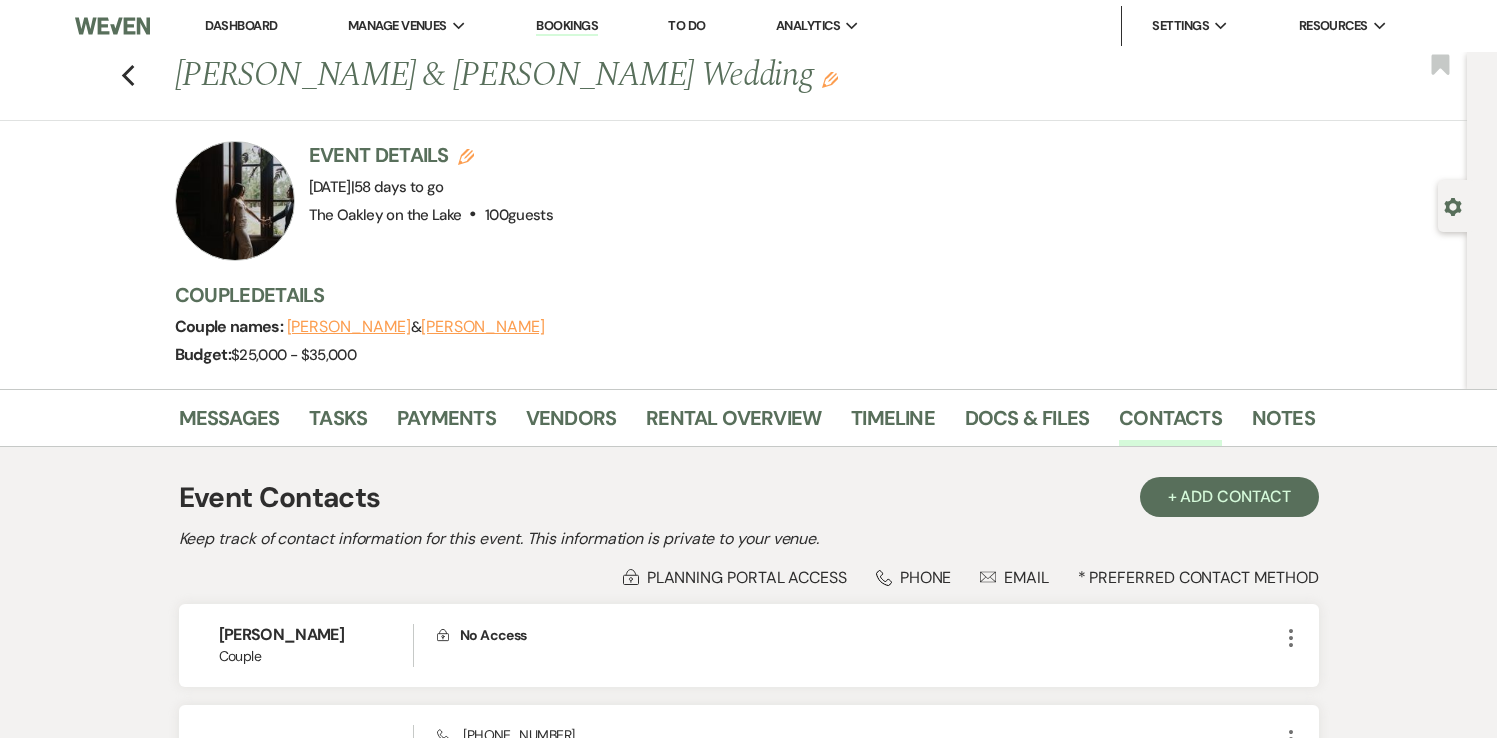 click on "Dashboard" at bounding box center (241, 25) 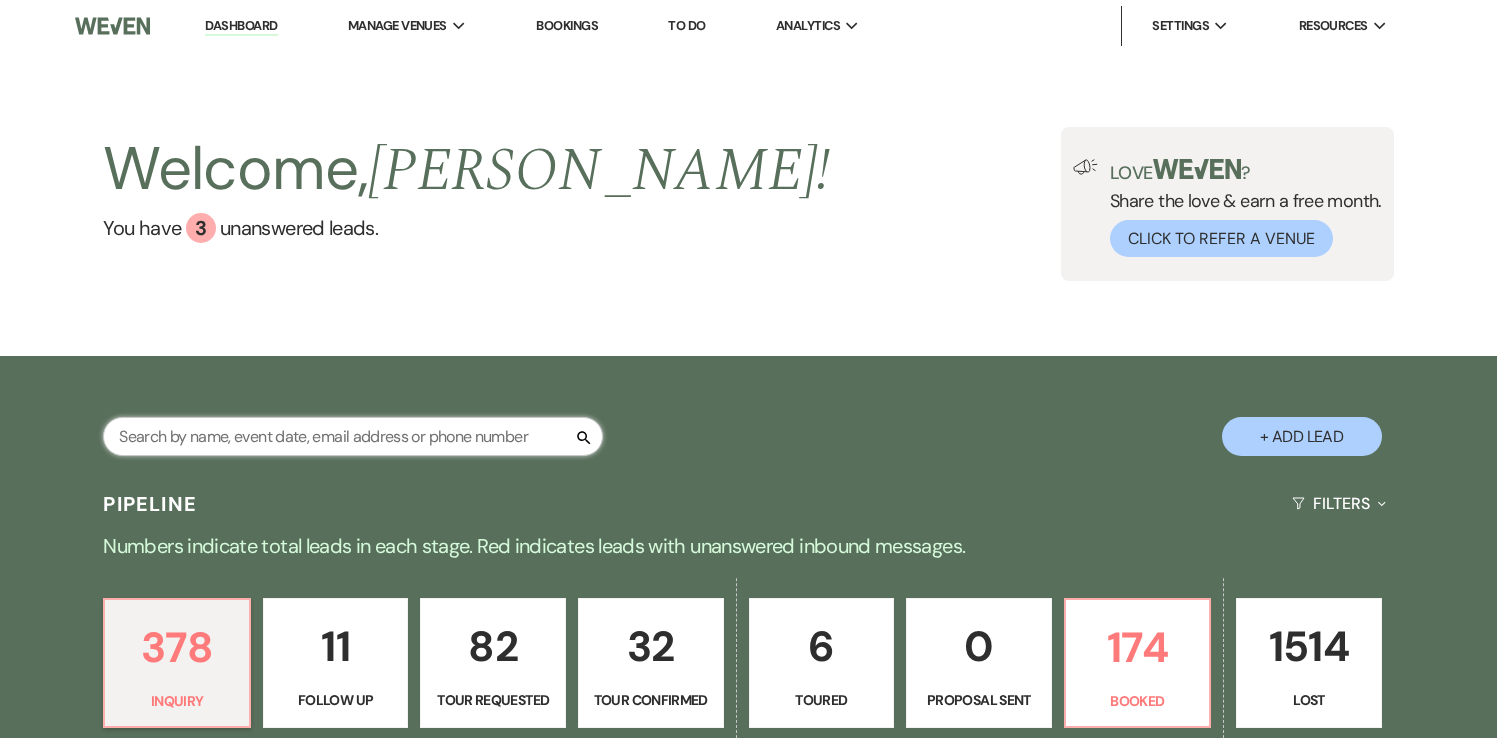 click at bounding box center (353, 436) 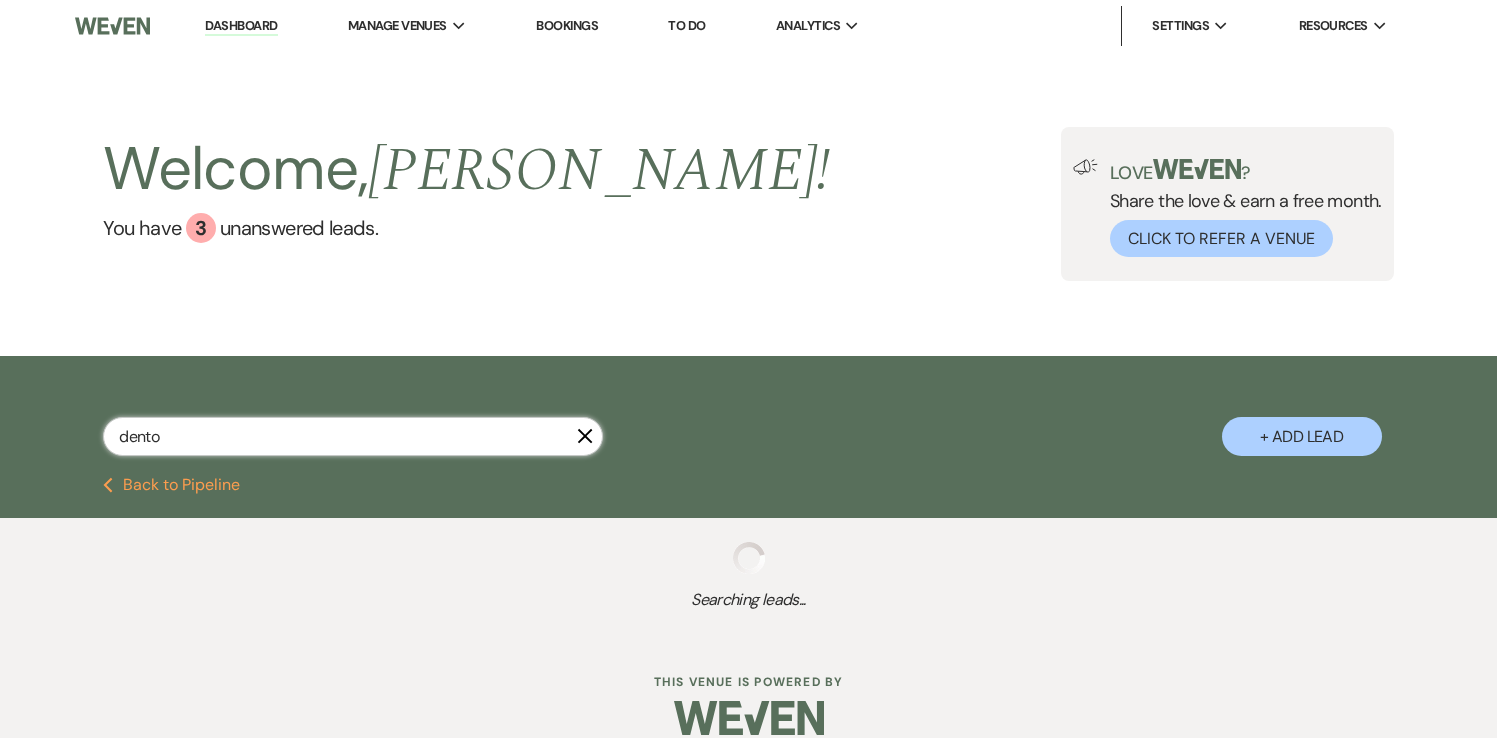 type on "[PERSON_NAME]" 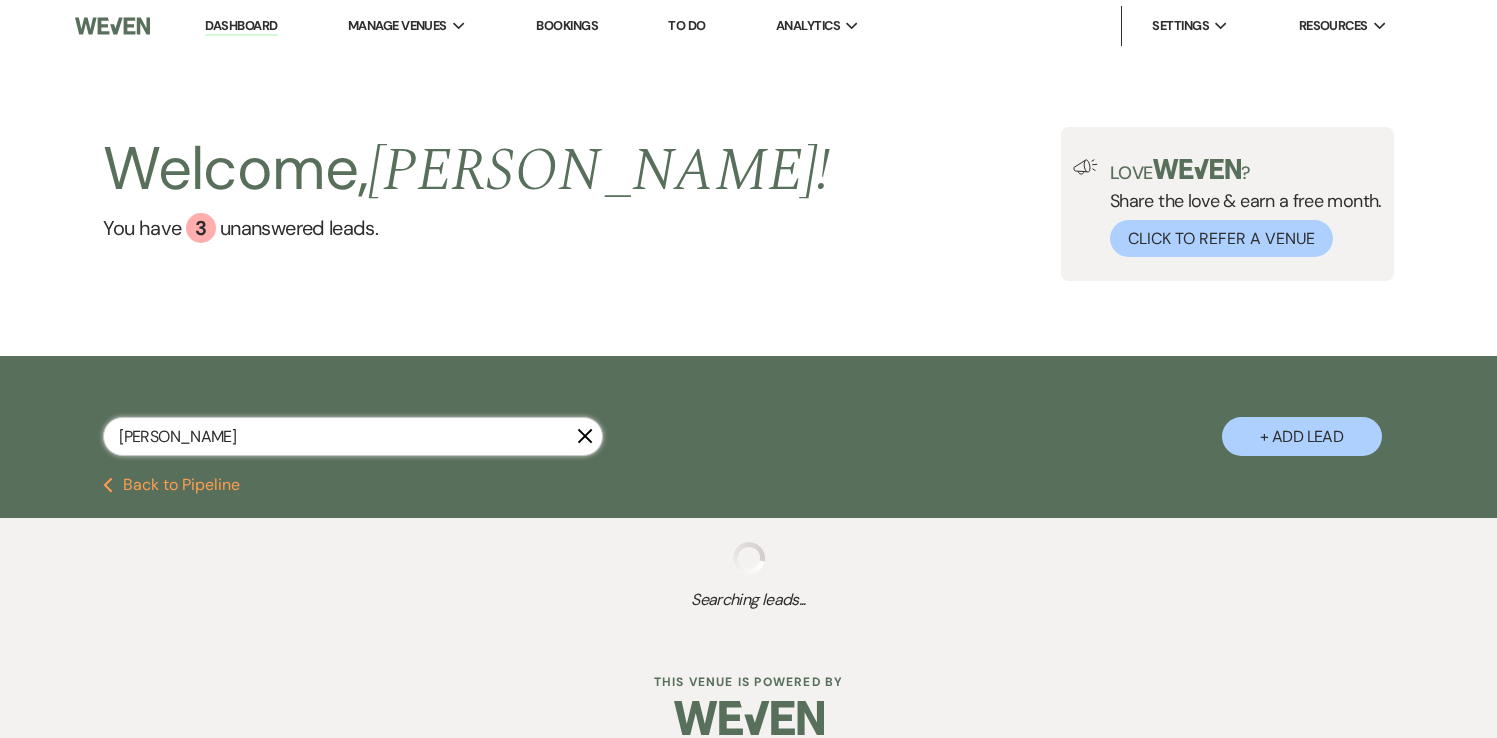 select on "8" 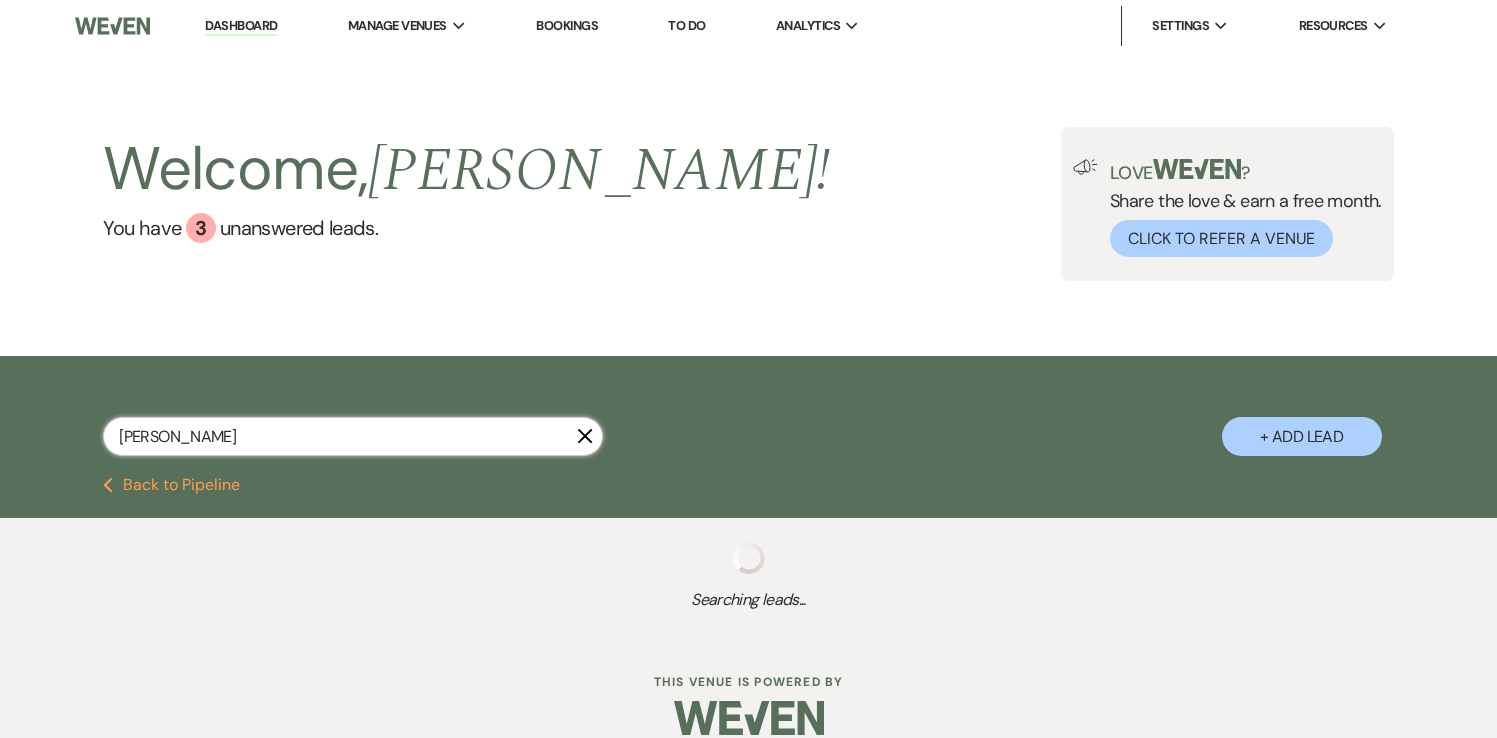 select on "3" 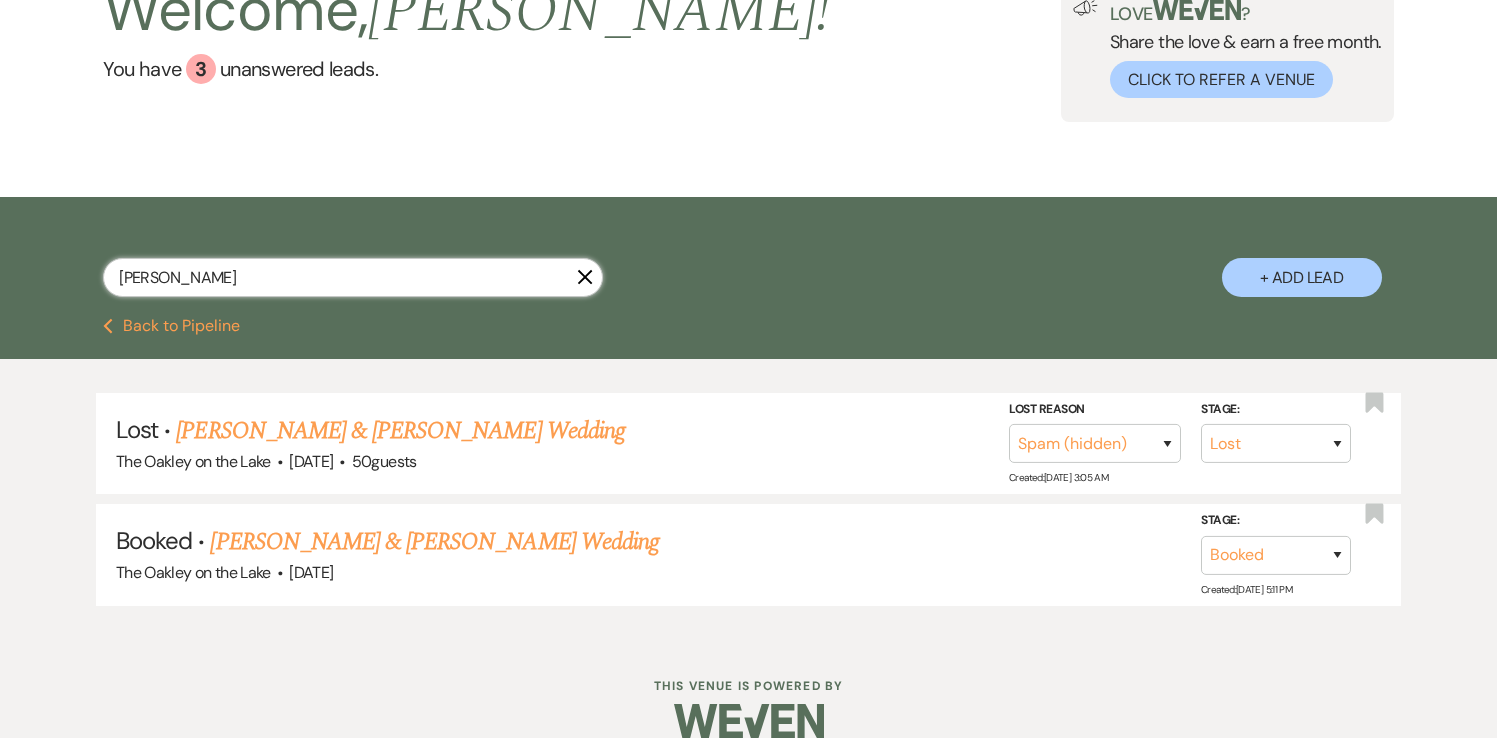 scroll, scrollTop: 162, scrollLeft: 0, axis: vertical 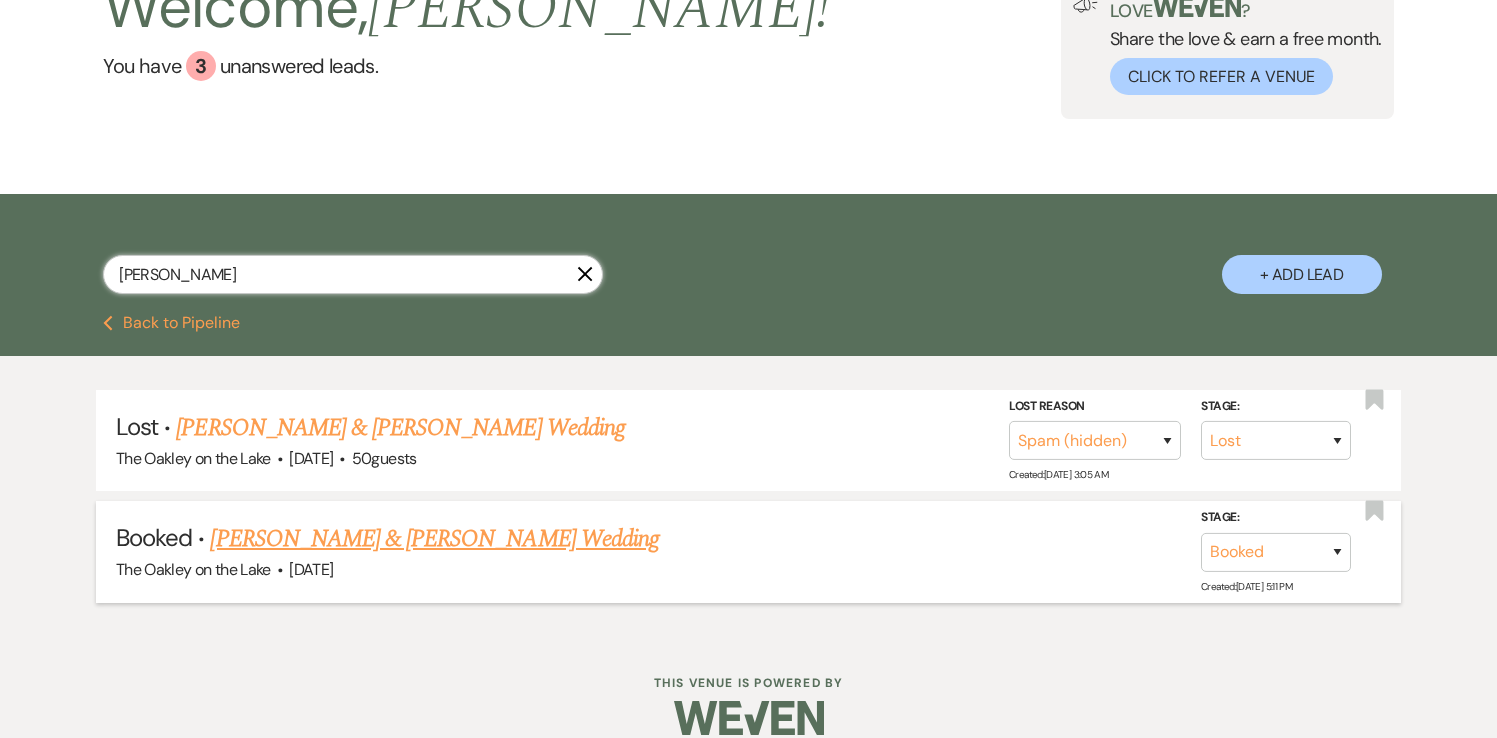 type on "[PERSON_NAME]" 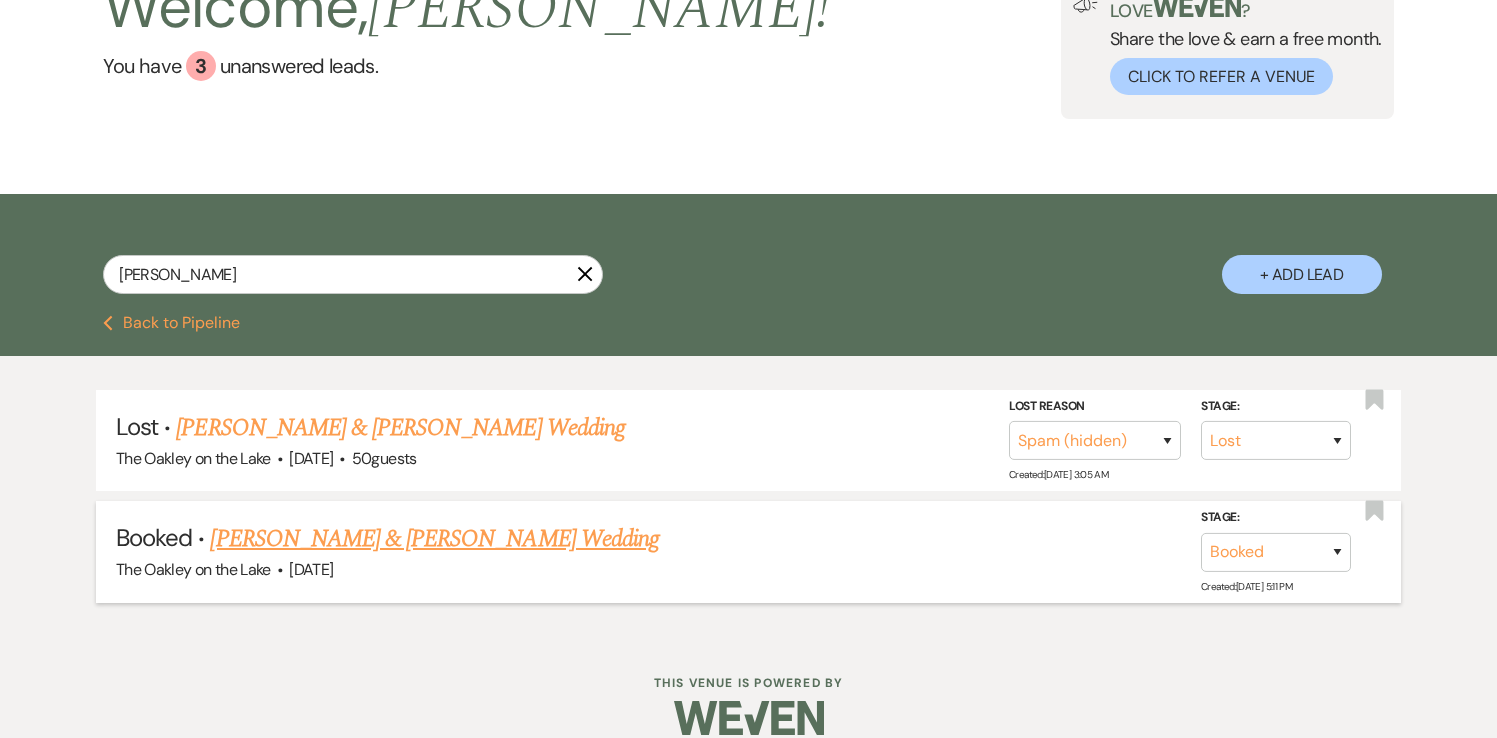 click on "[PERSON_NAME] & [PERSON_NAME] Wedding" at bounding box center [434, 539] 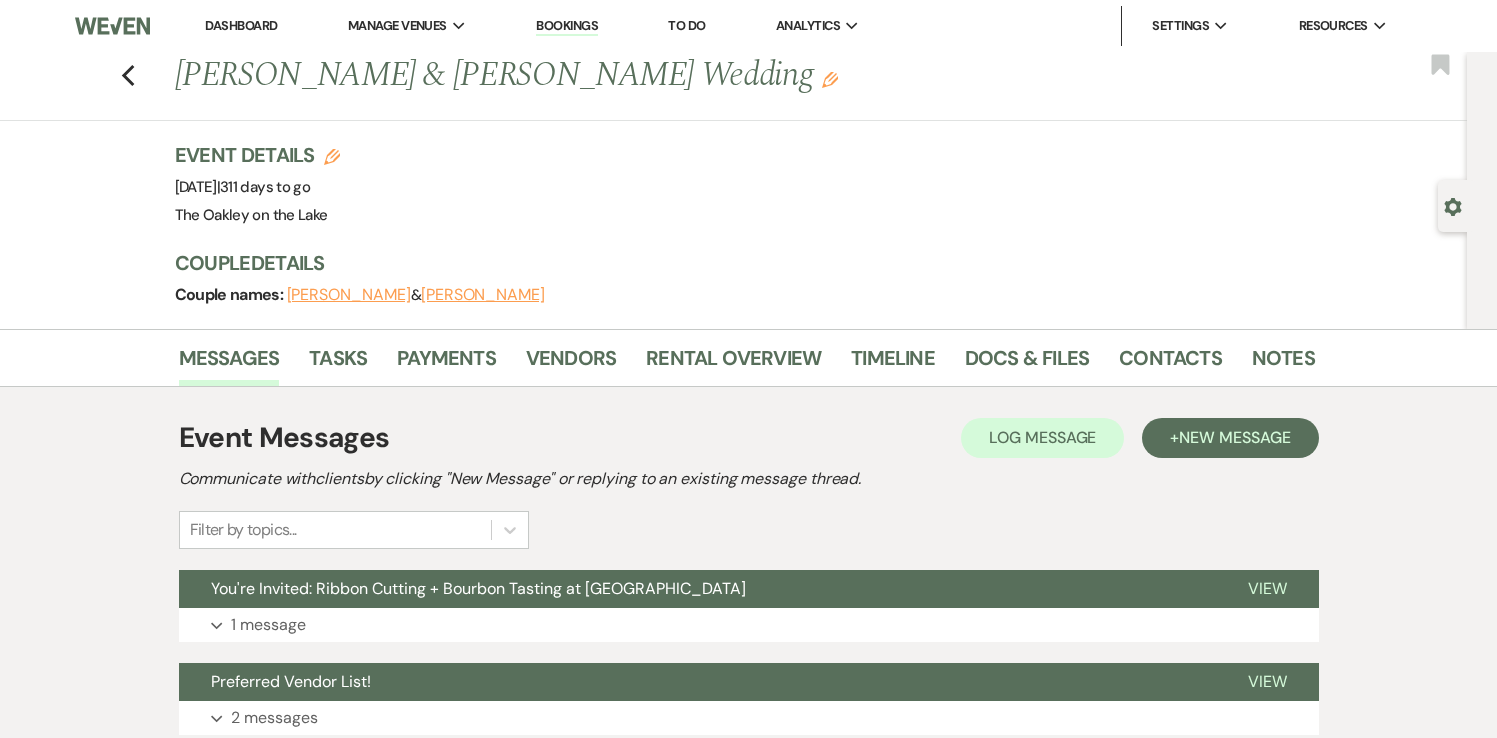 click on "Dashboard" at bounding box center (241, 25) 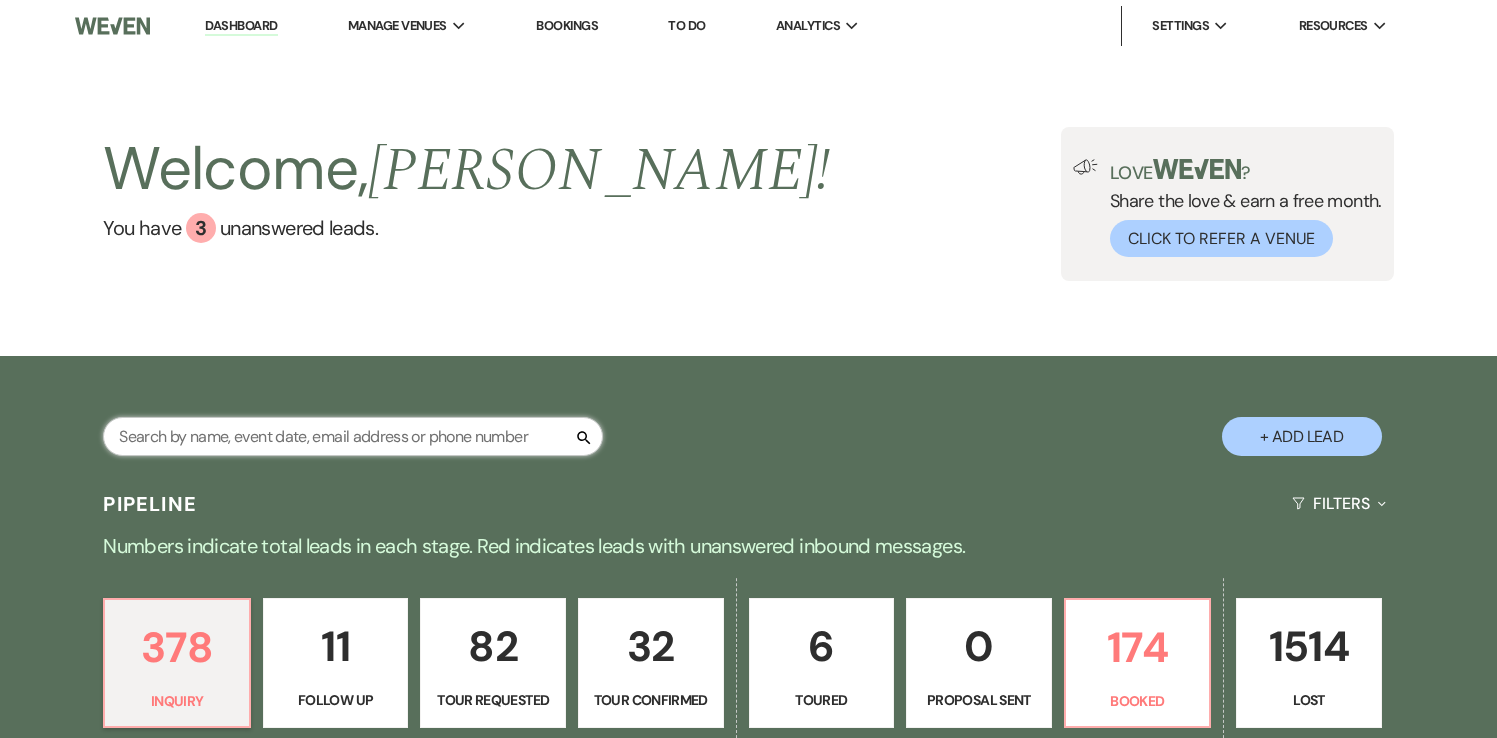 click at bounding box center (353, 436) 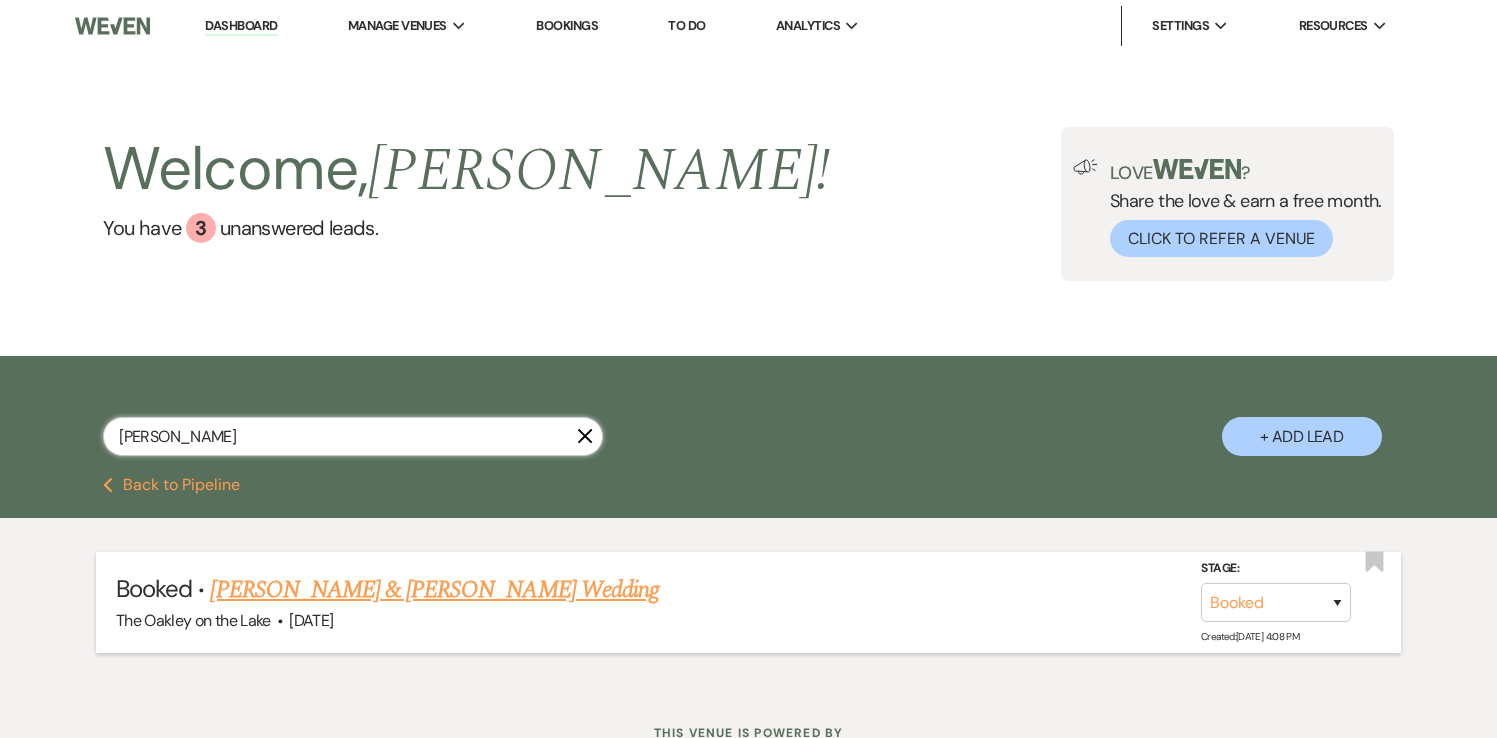 type on "[PERSON_NAME]" 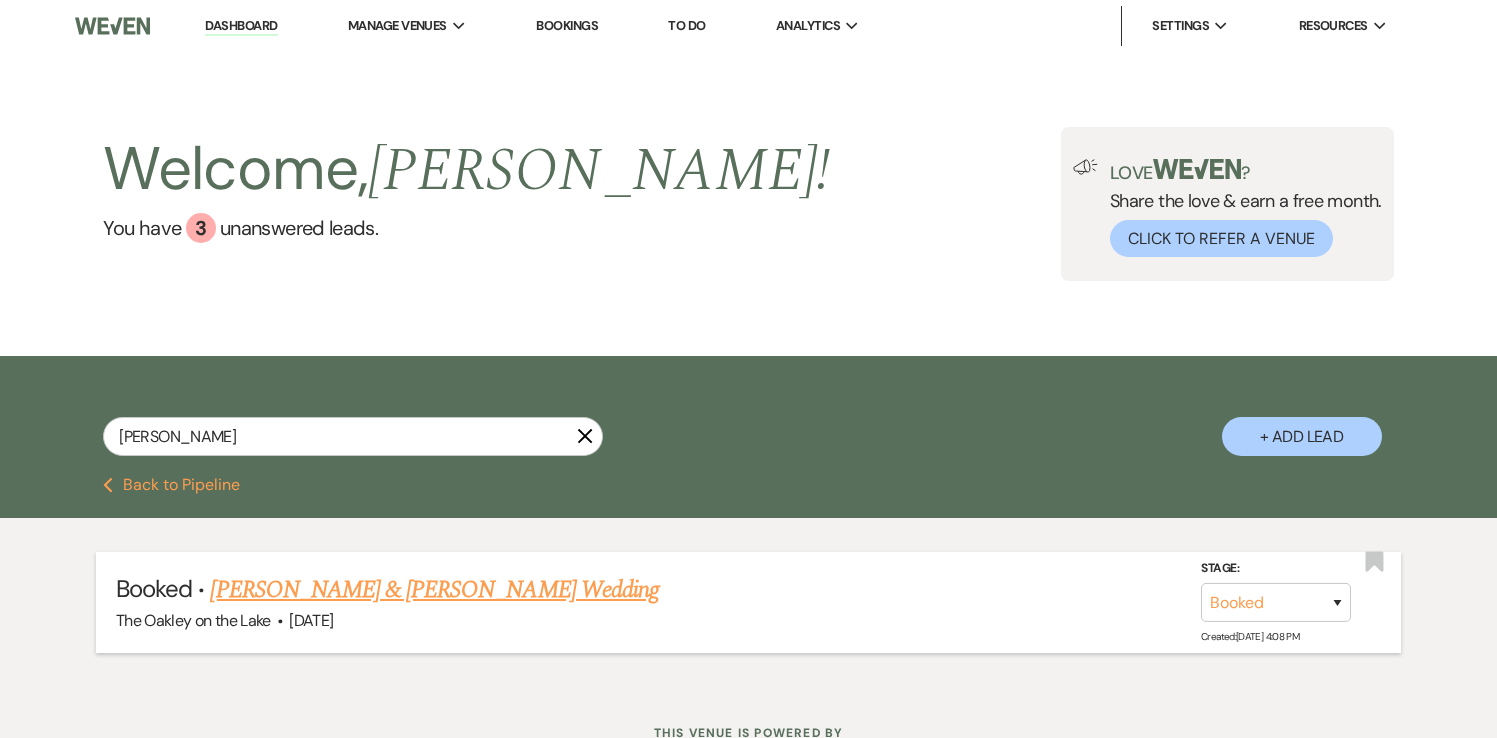 click on "[PERSON_NAME] & [PERSON_NAME] Wedding" at bounding box center (434, 590) 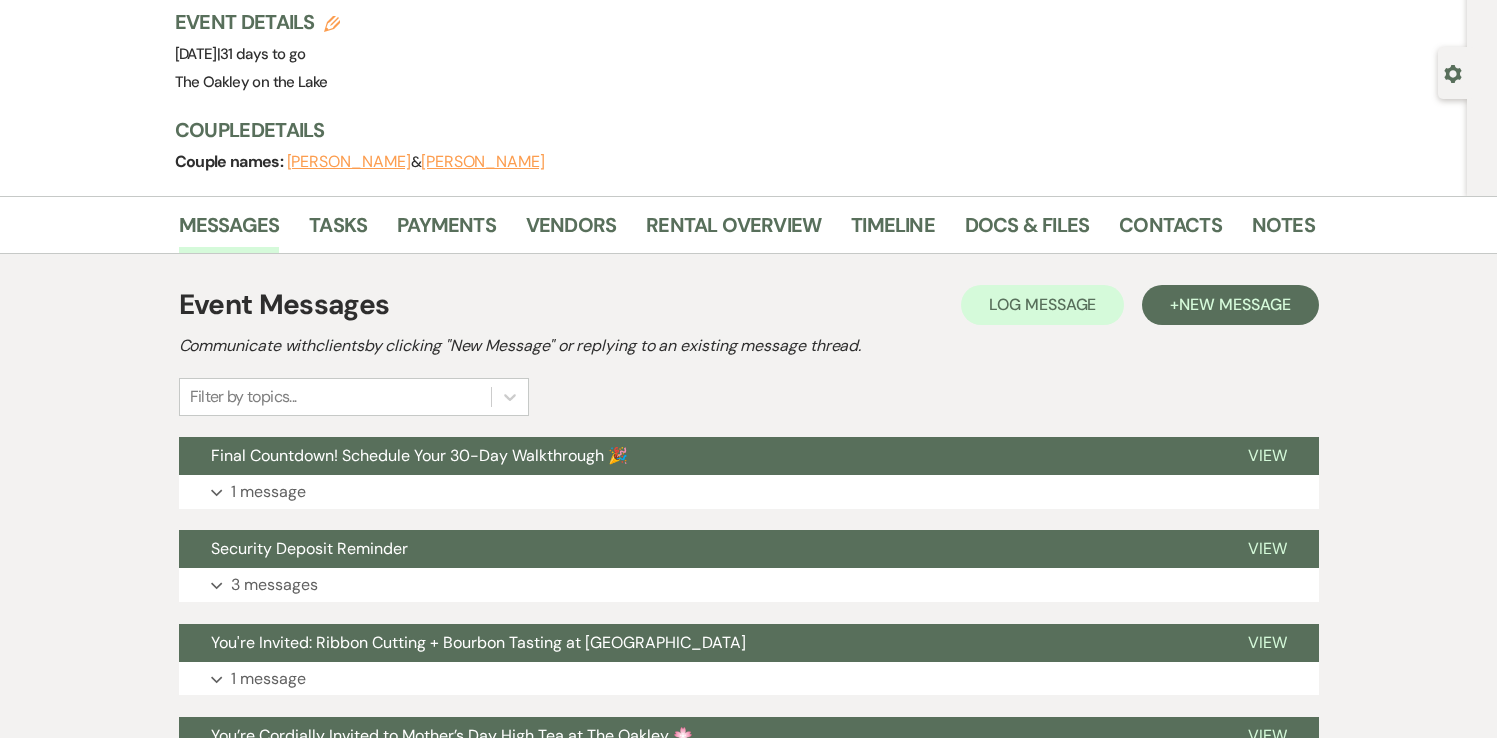 scroll, scrollTop: 134, scrollLeft: 0, axis: vertical 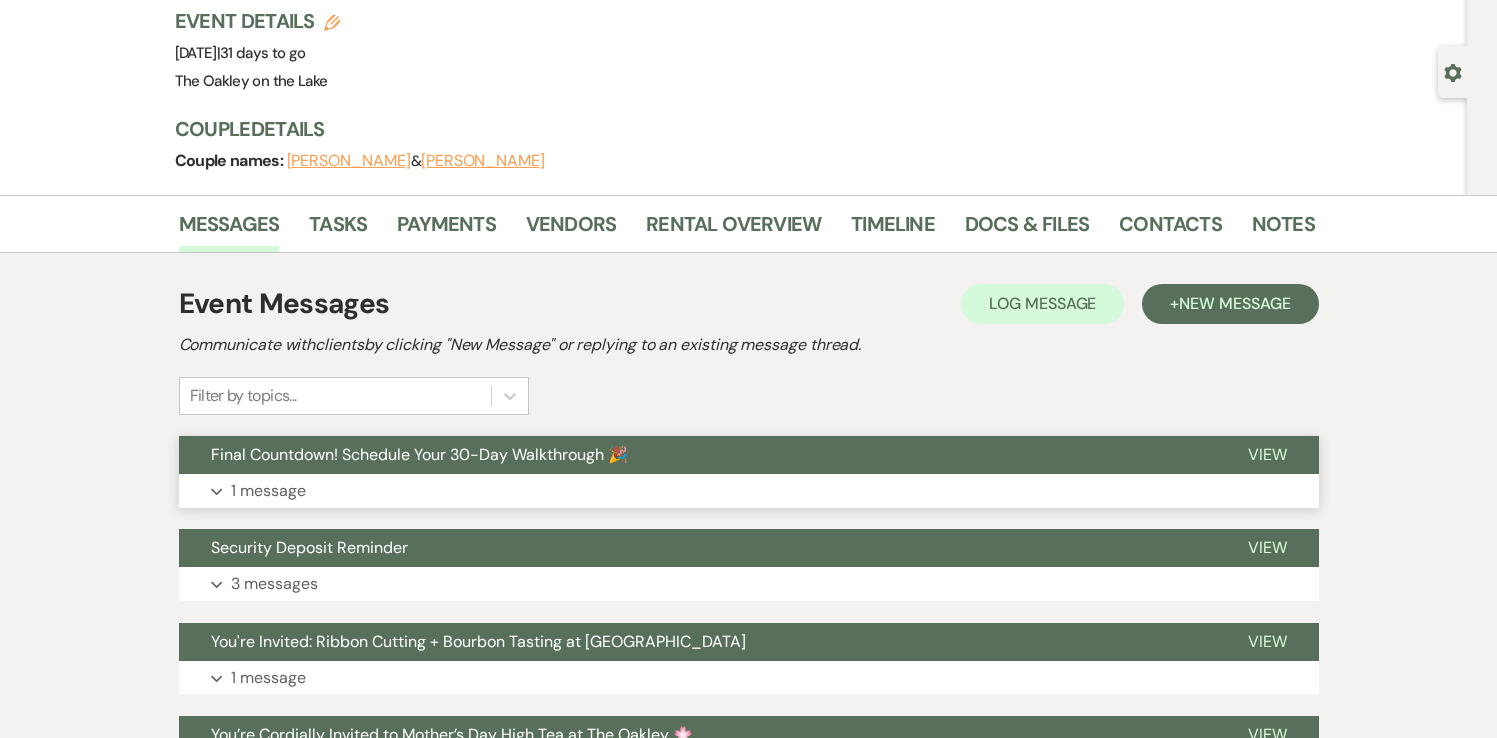 click on "View" at bounding box center [1267, 454] 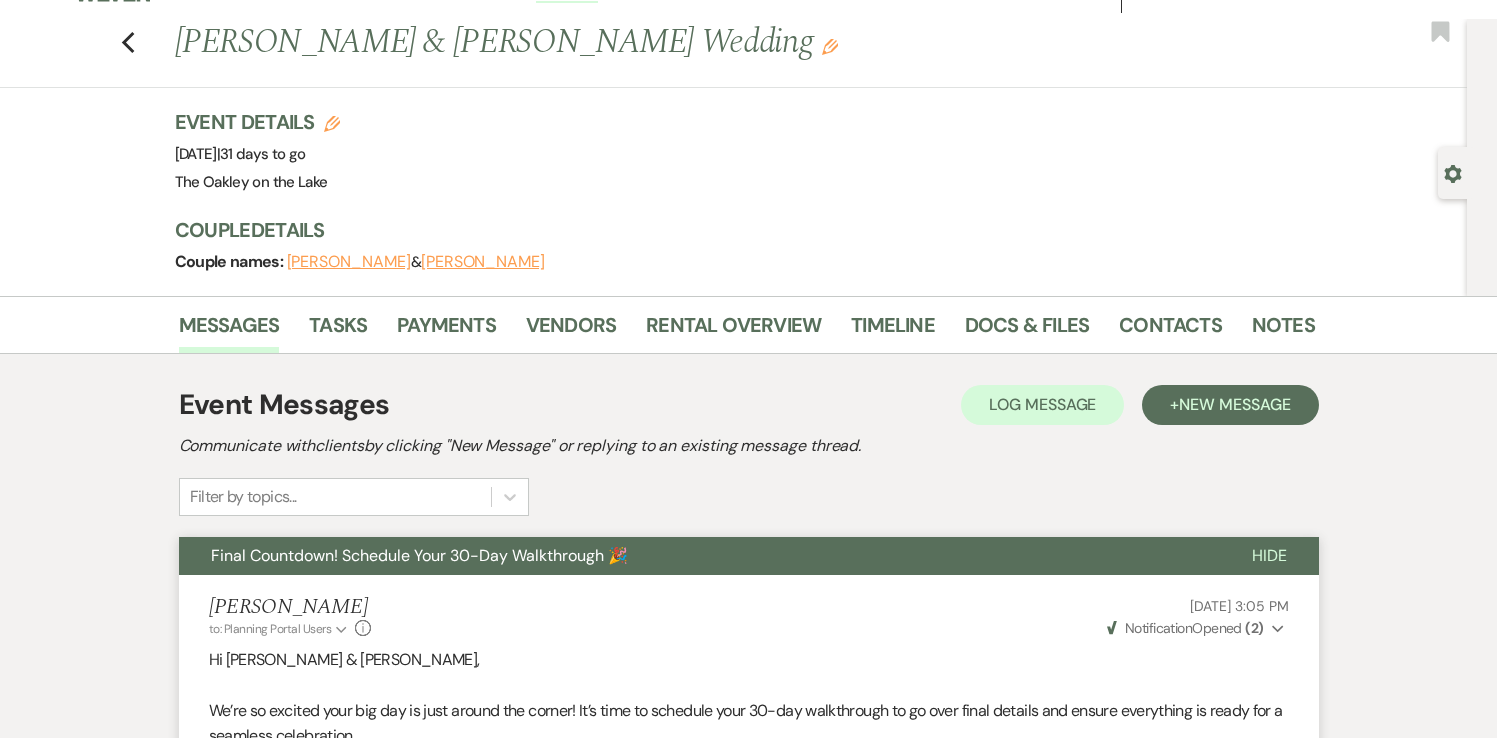 scroll, scrollTop: 11, scrollLeft: 0, axis: vertical 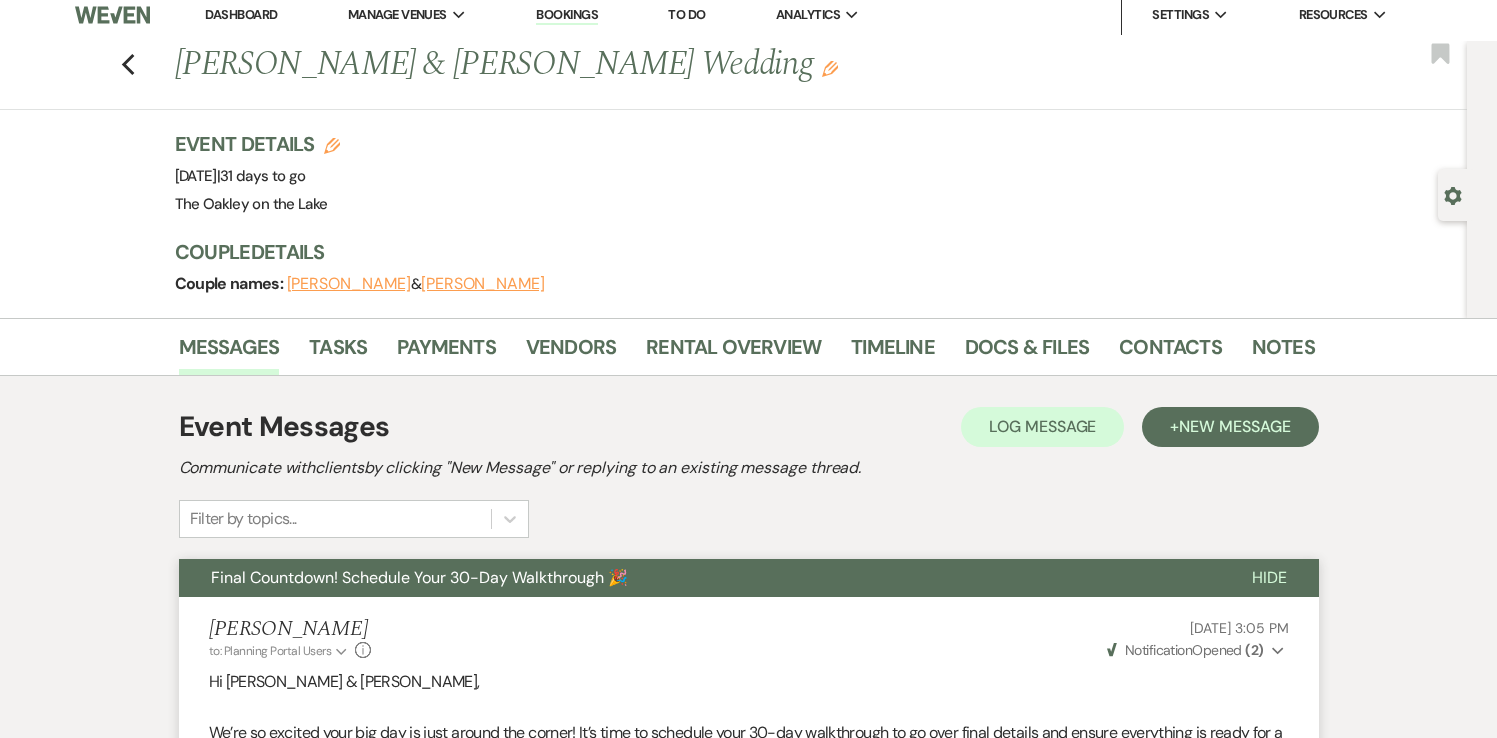click on "[PERSON_NAME]" at bounding box center (349, 284) 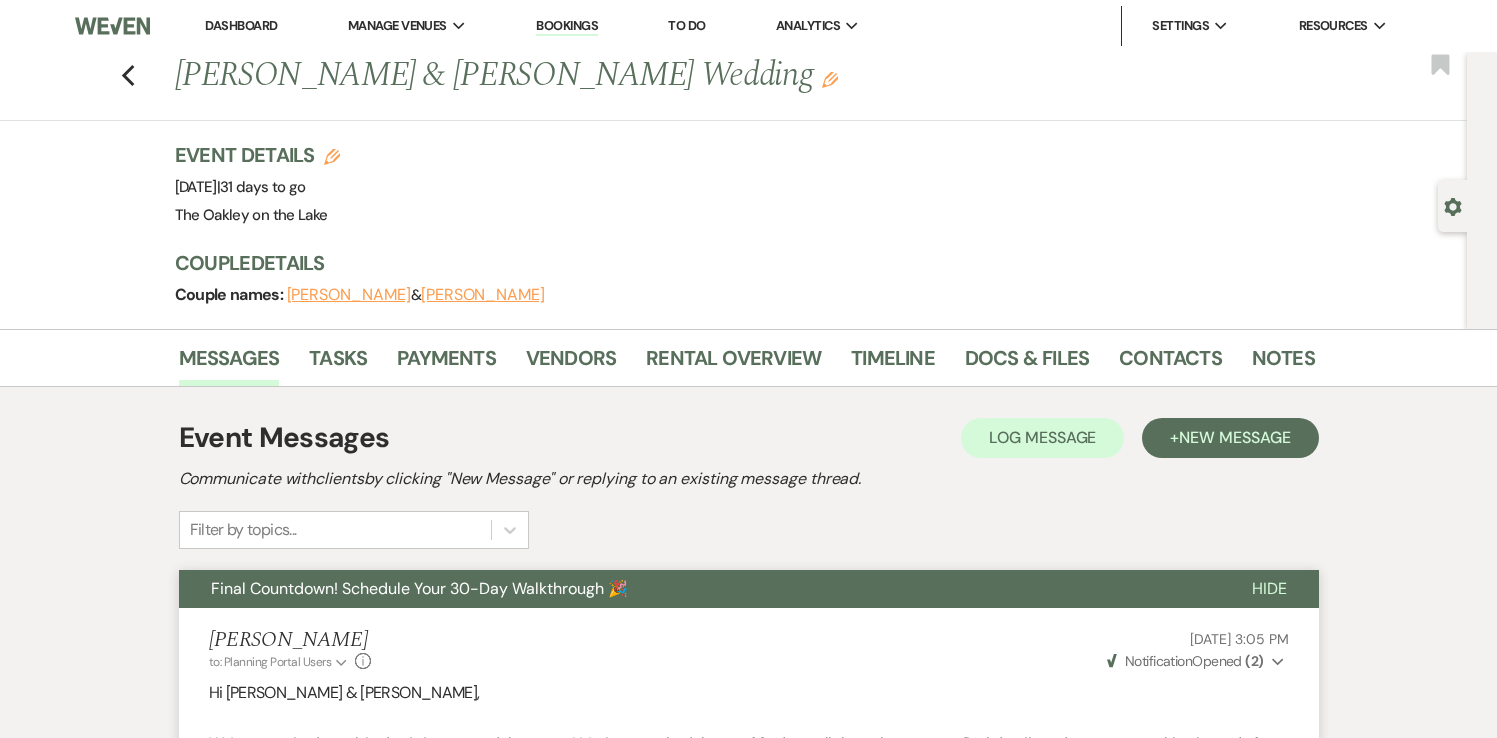 select on "1" 